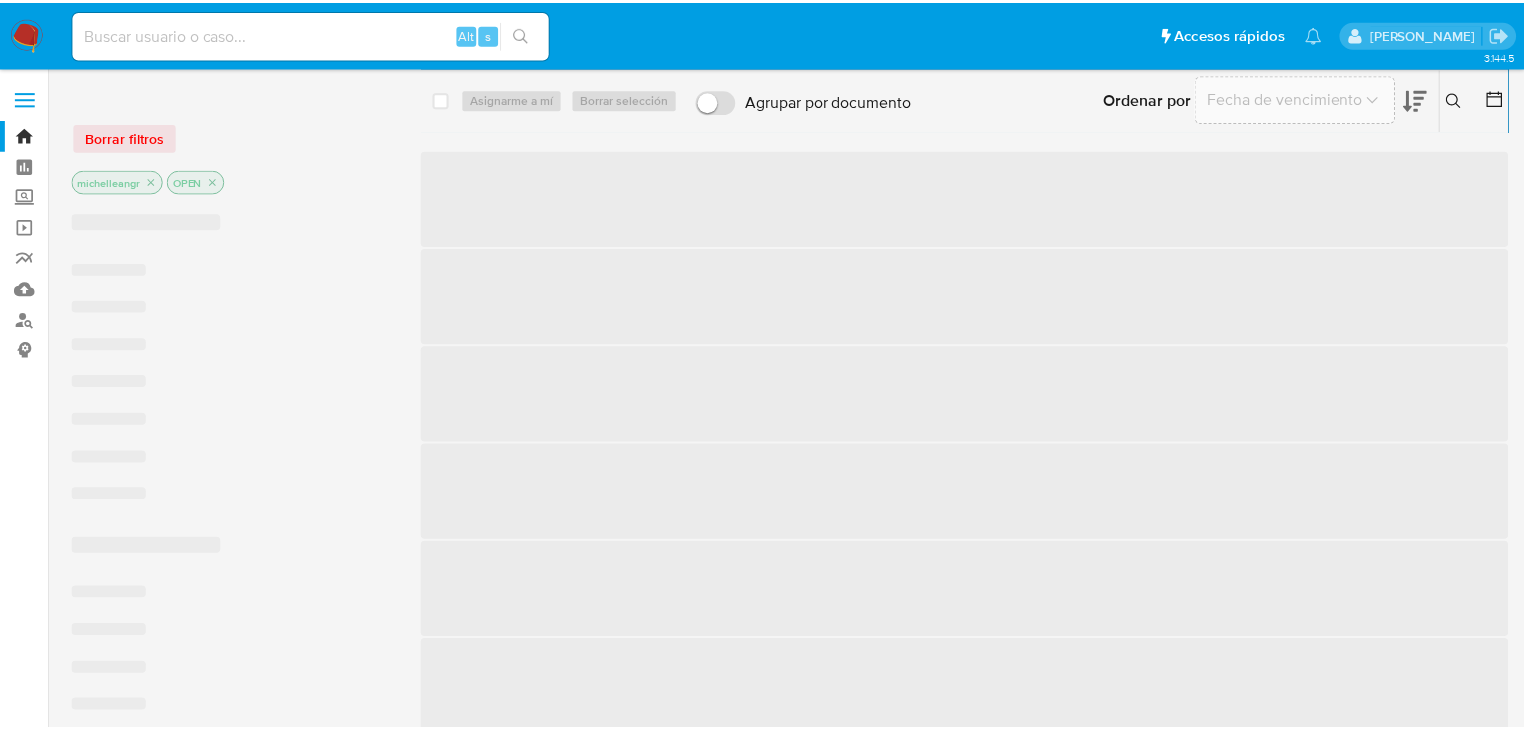 scroll, scrollTop: 0, scrollLeft: 0, axis: both 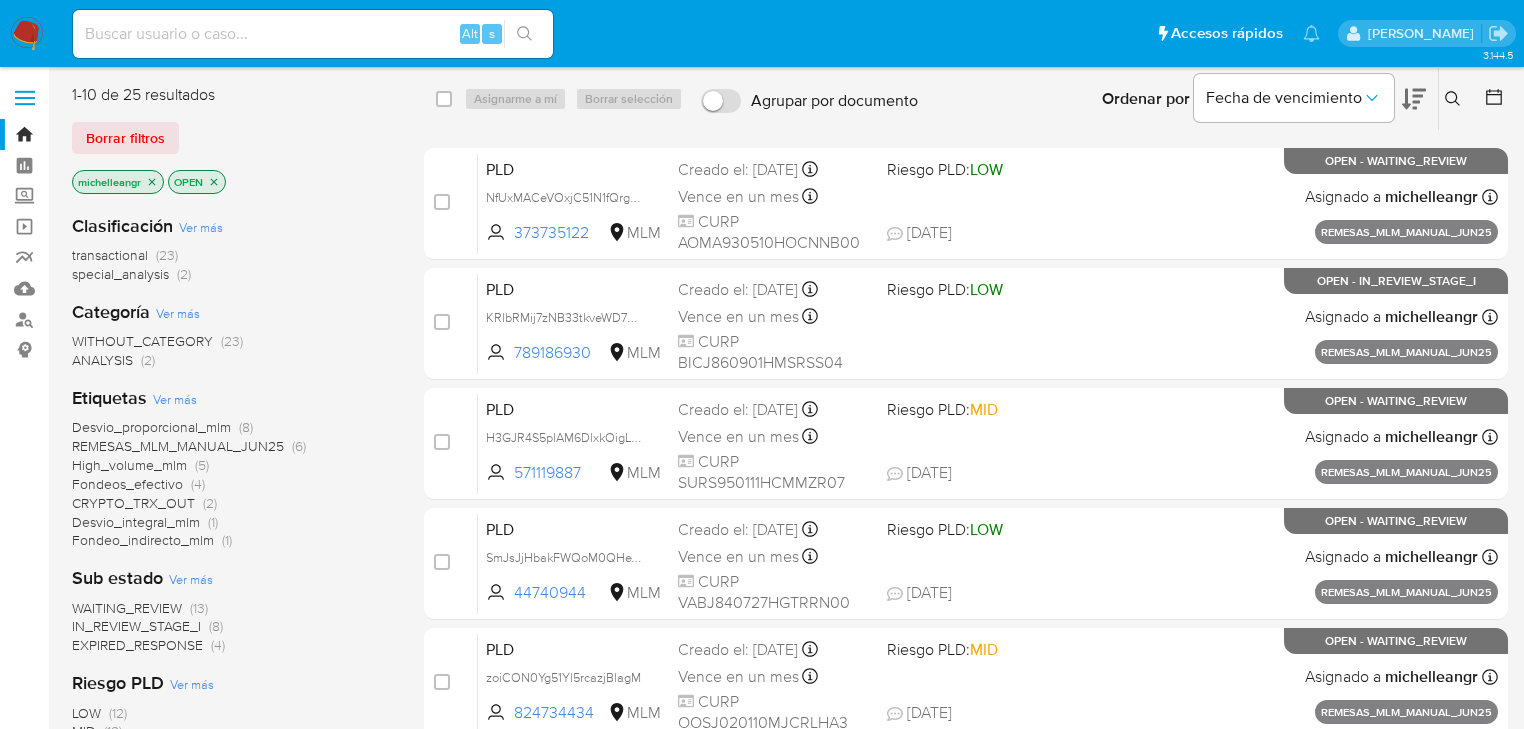 click 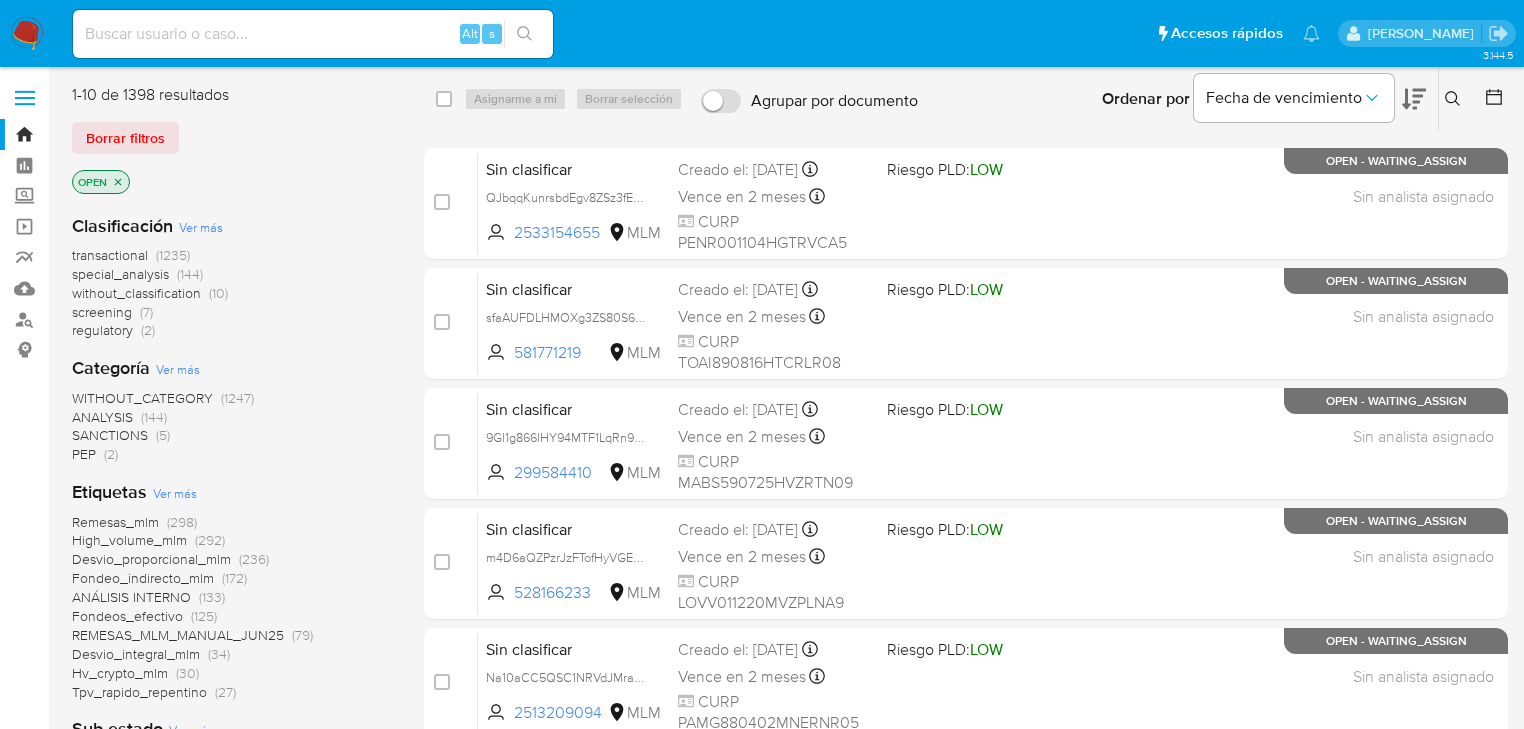 click at bounding box center (313, 34) 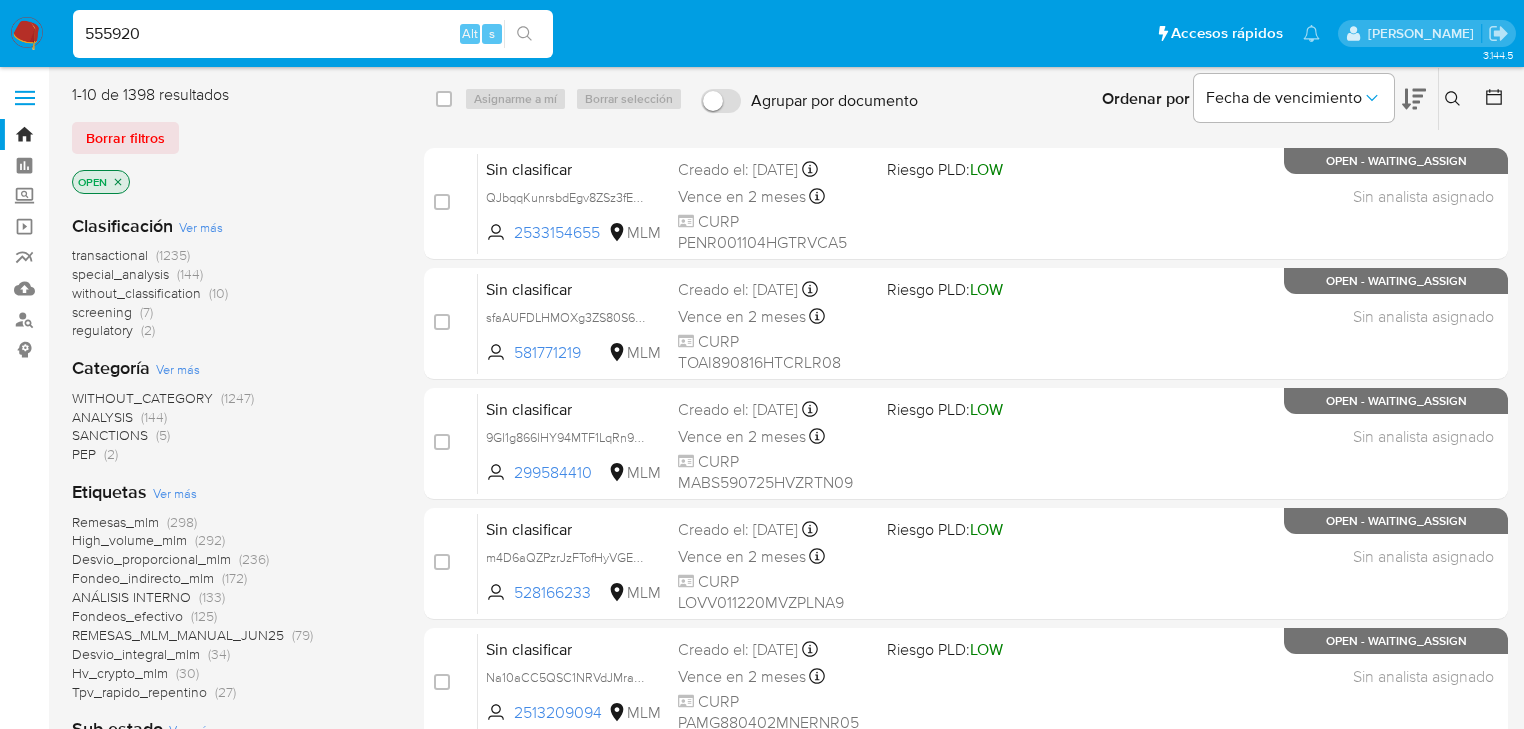 click on "555920" at bounding box center (313, 34) 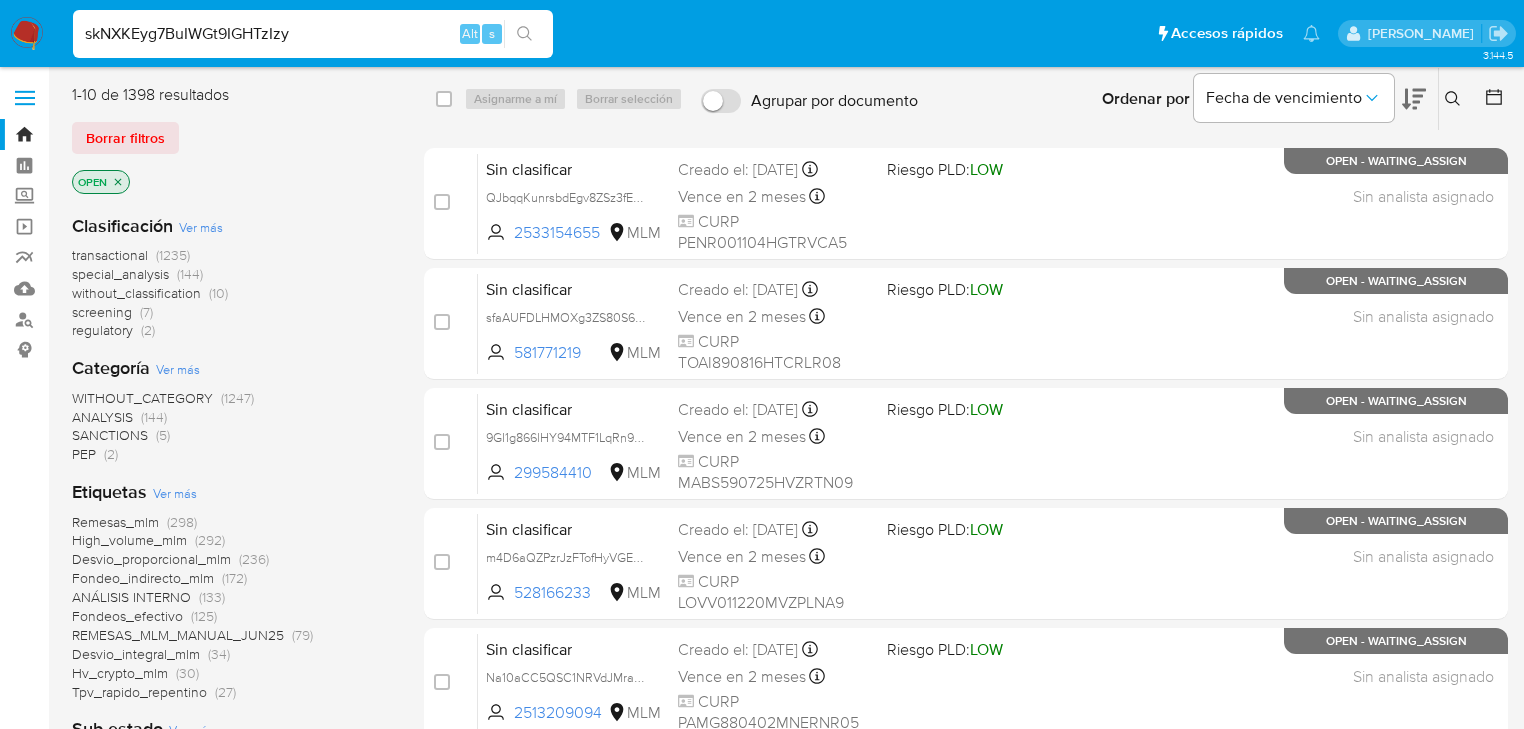 type on "skNXKEyg7BuIWGt9IGHTzIzy" 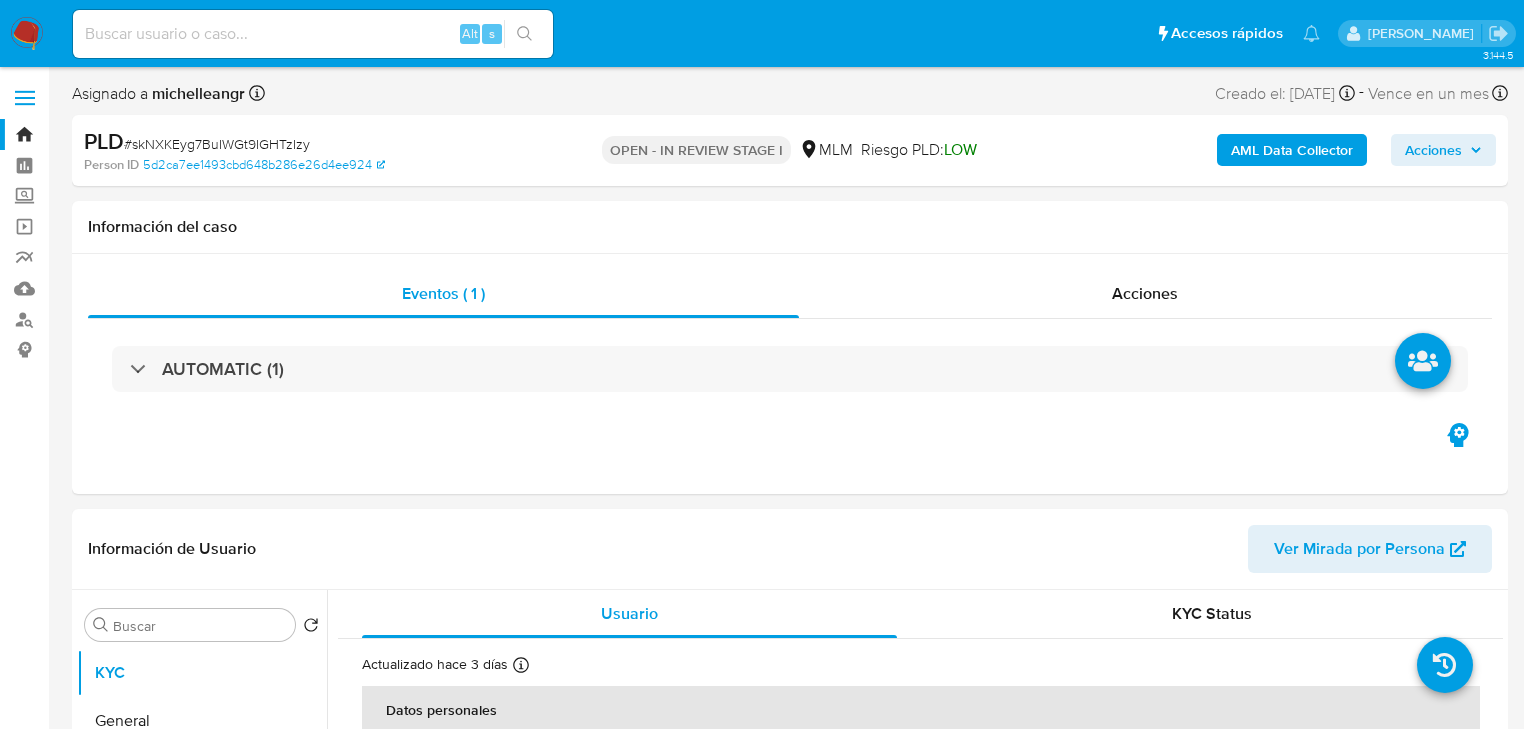 select on "10" 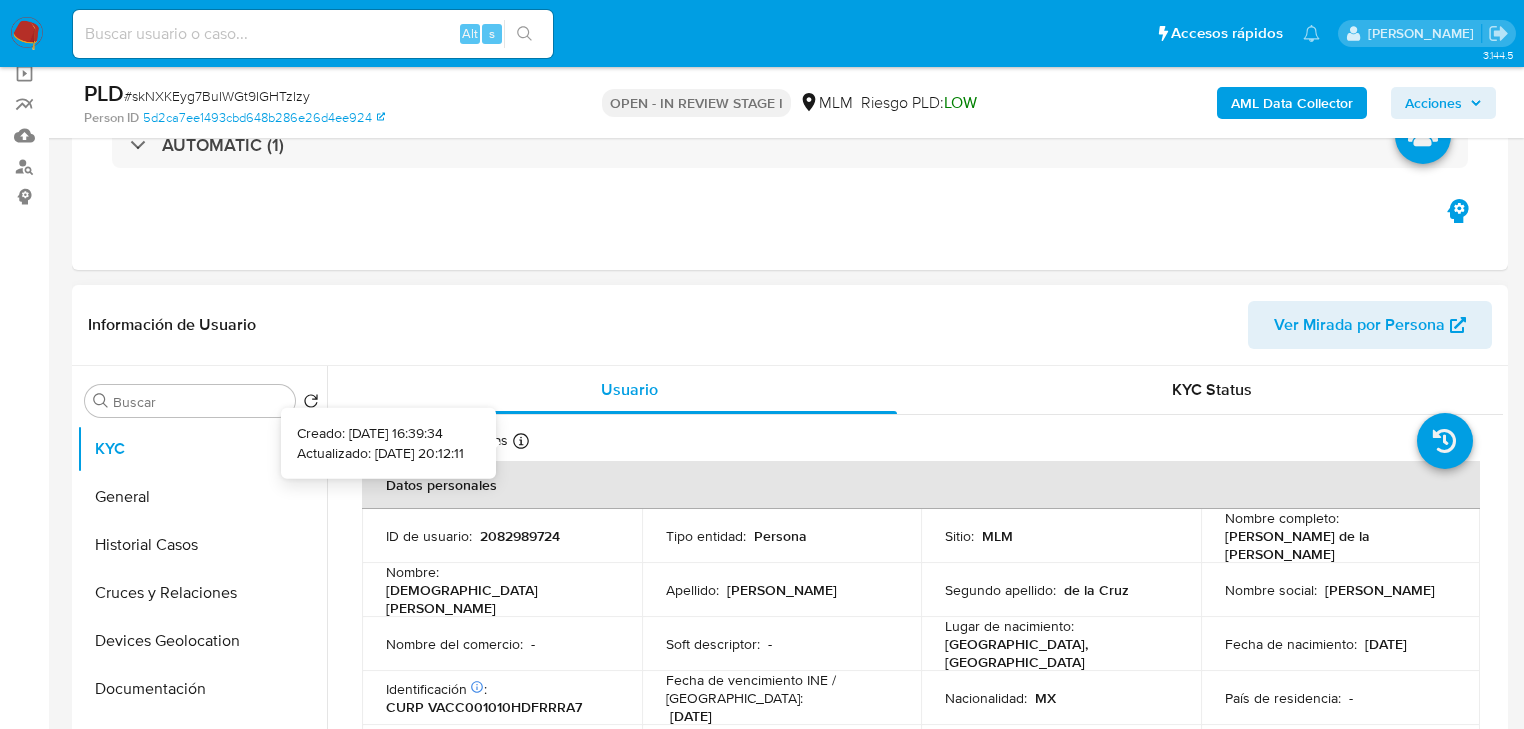 scroll, scrollTop: 160, scrollLeft: 0, axis: vertical 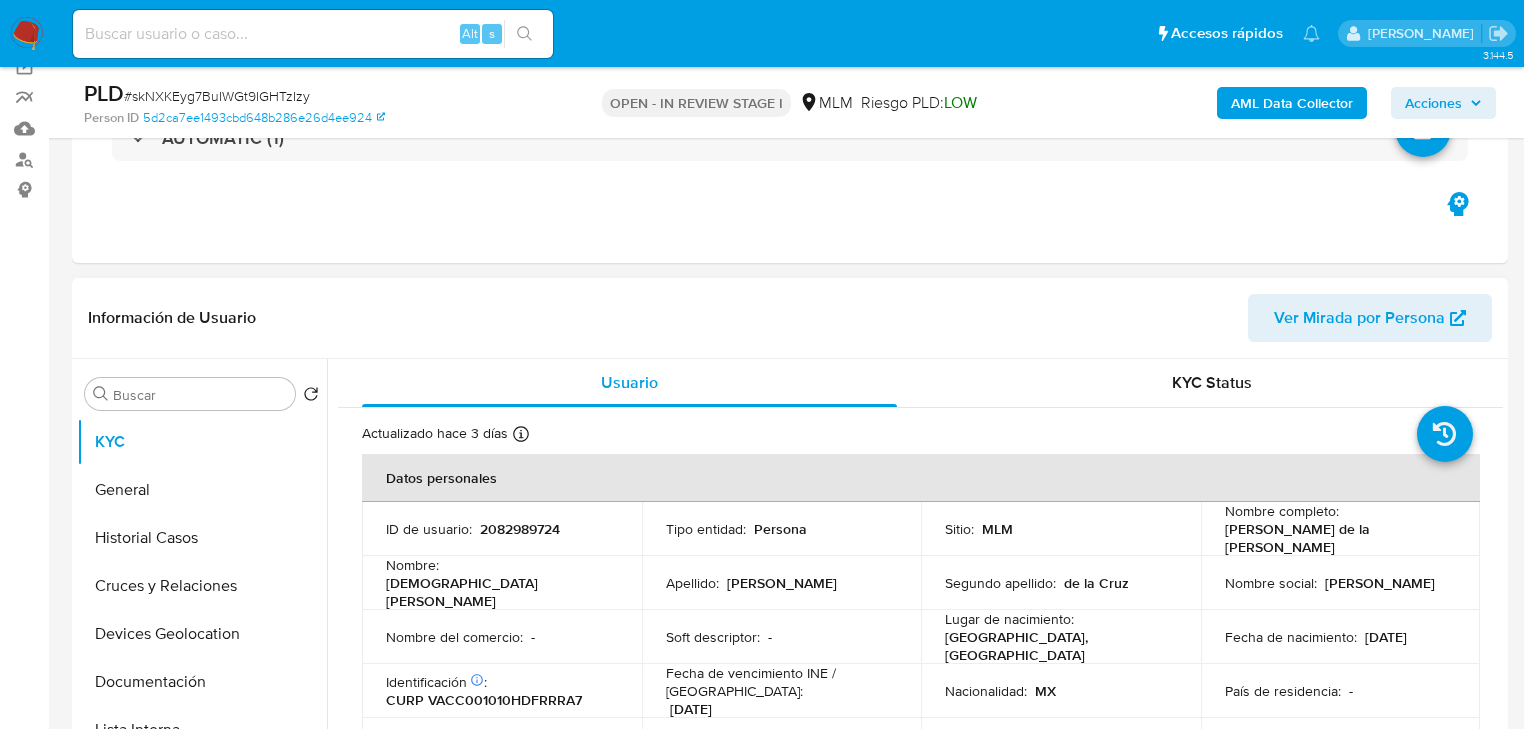 click on "2082989724" at bounding box center (520, 529) 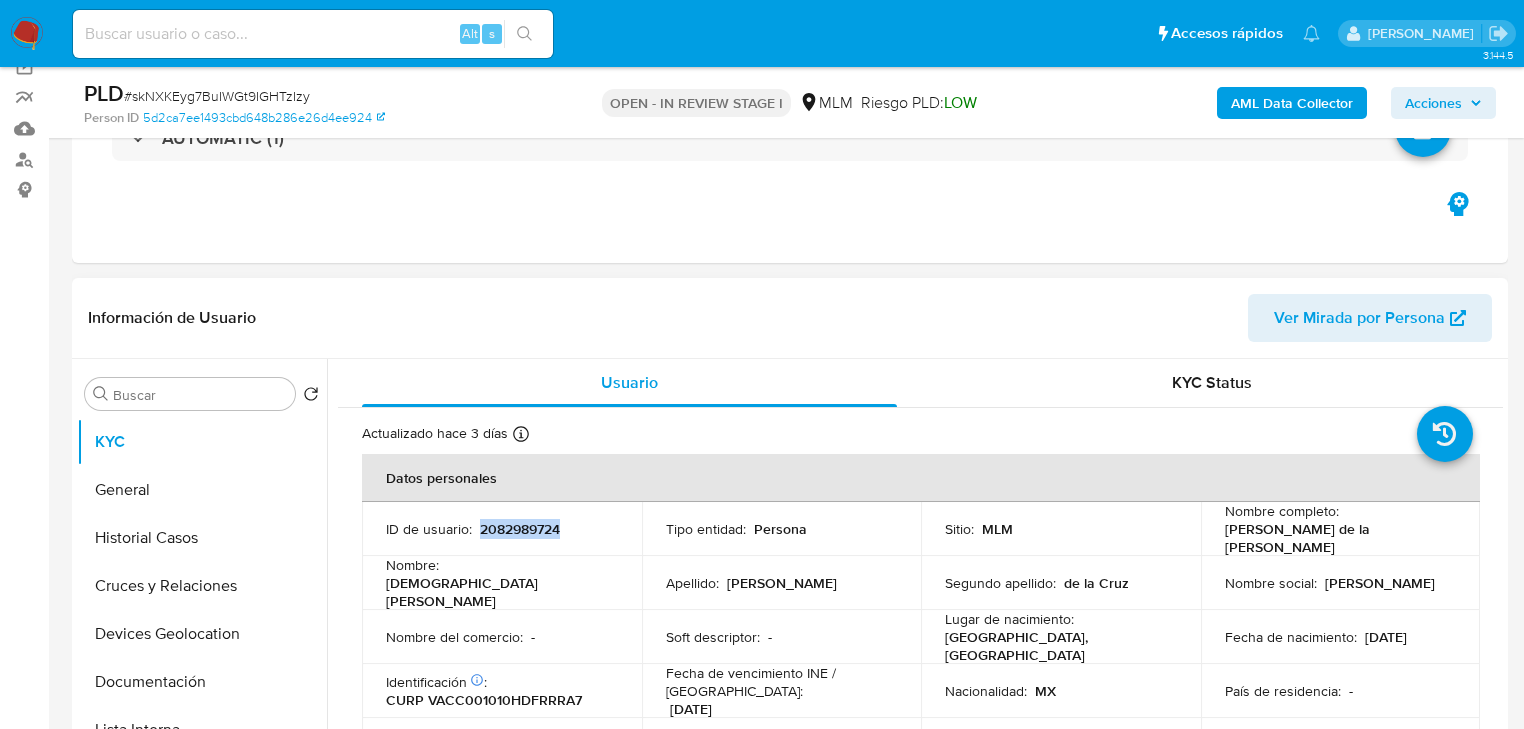 click on "2082989724" at bounding box center (520, 529) 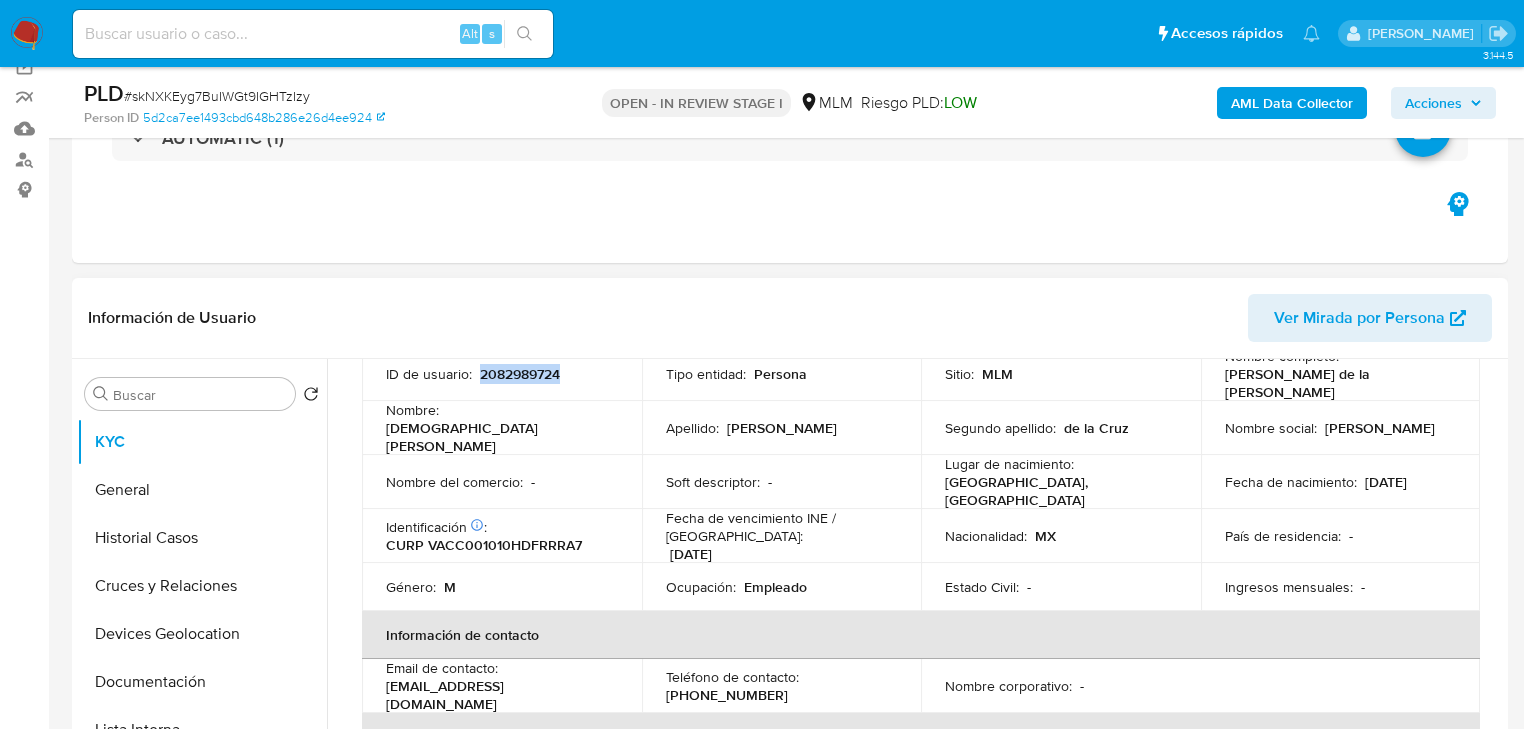 scroll, scrollTop: 160, scrollLeft: 0, axis: vertical 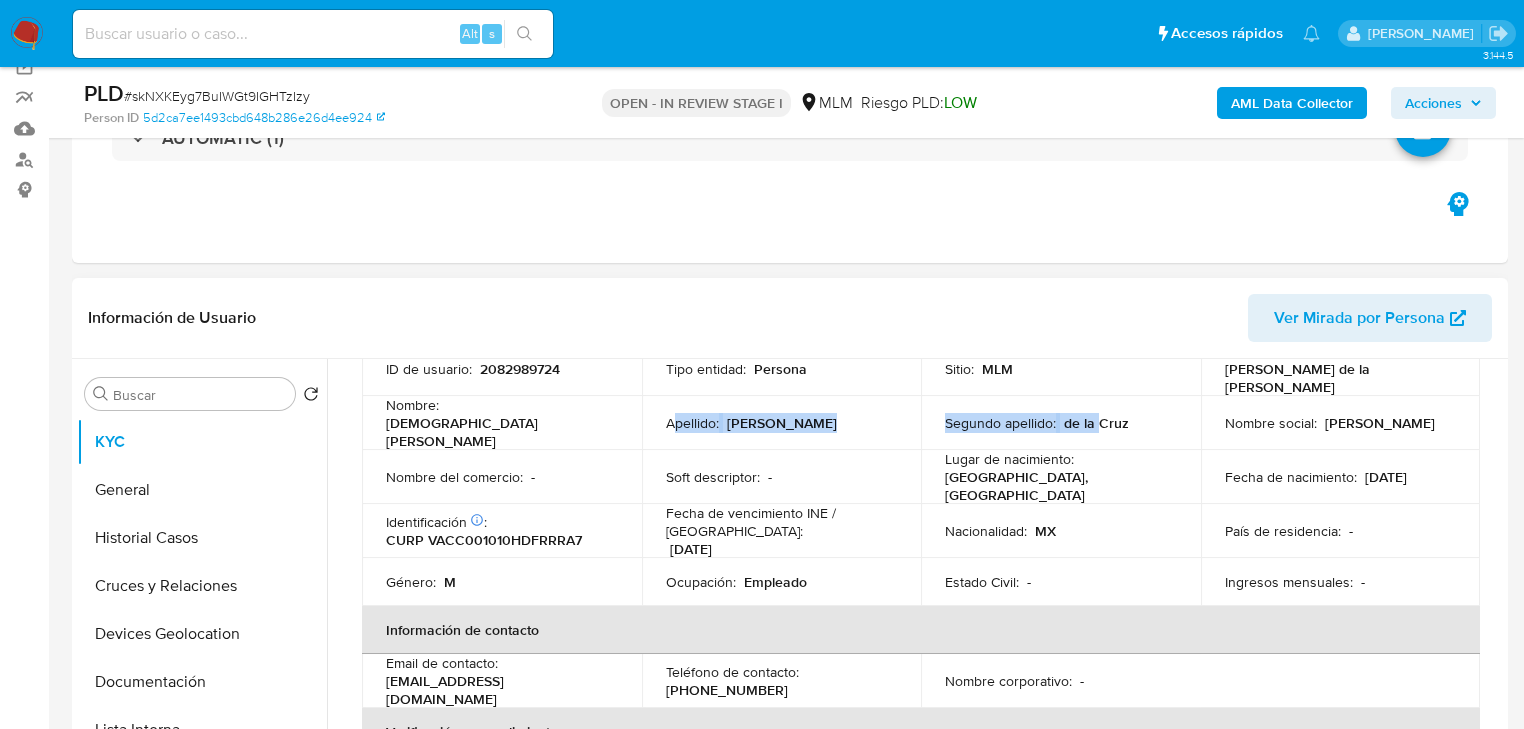 drag, startPoint x: 674, startPoint y: 403, endPoint x: 1092, endPoint y: 416, distance: 418.20212 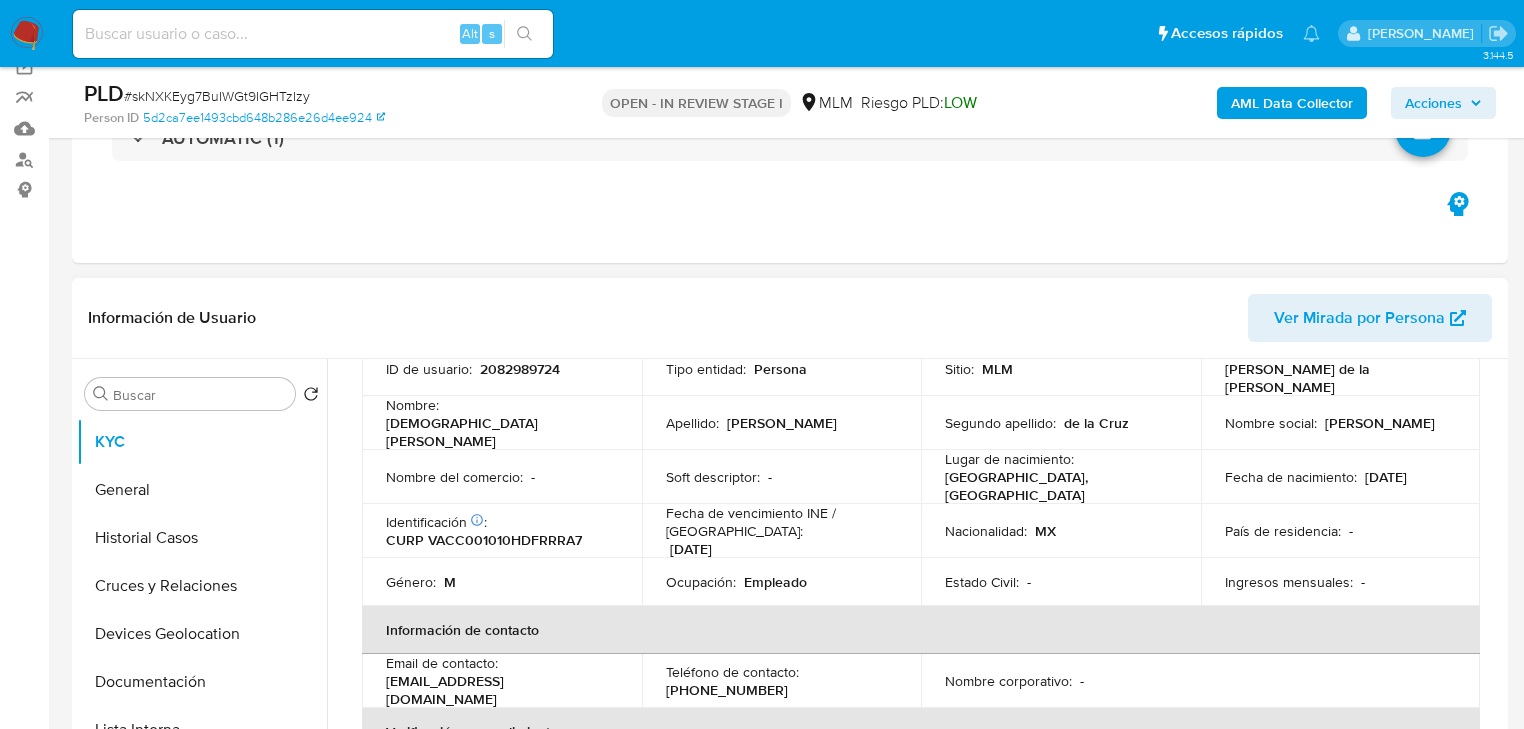 click on "Nombre del comercio :    -" at bounding box center (502, 477) 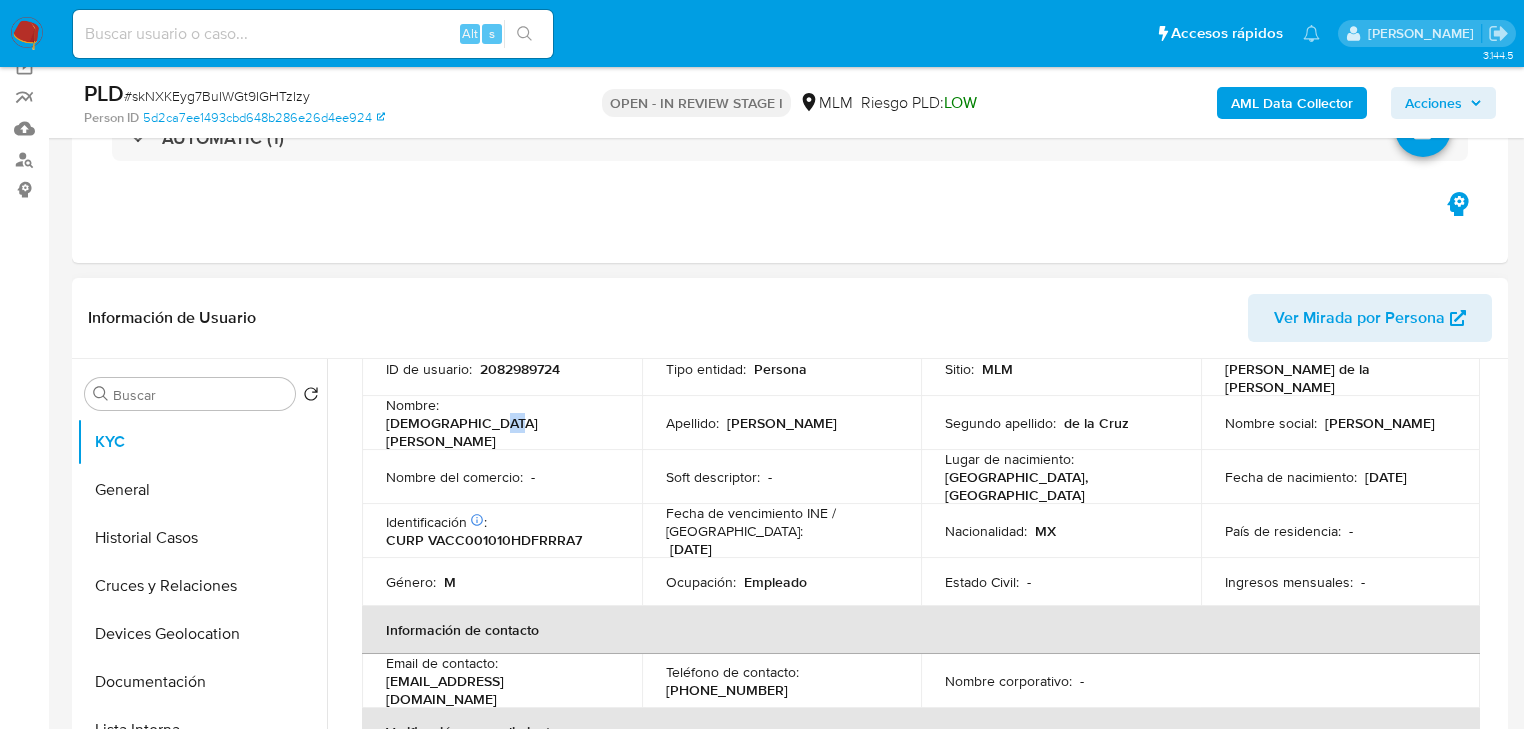 drag, startPoint x: 529, startPoint y: 416, endPoint x: 586, endPoint y: 462, distance: 73.24616 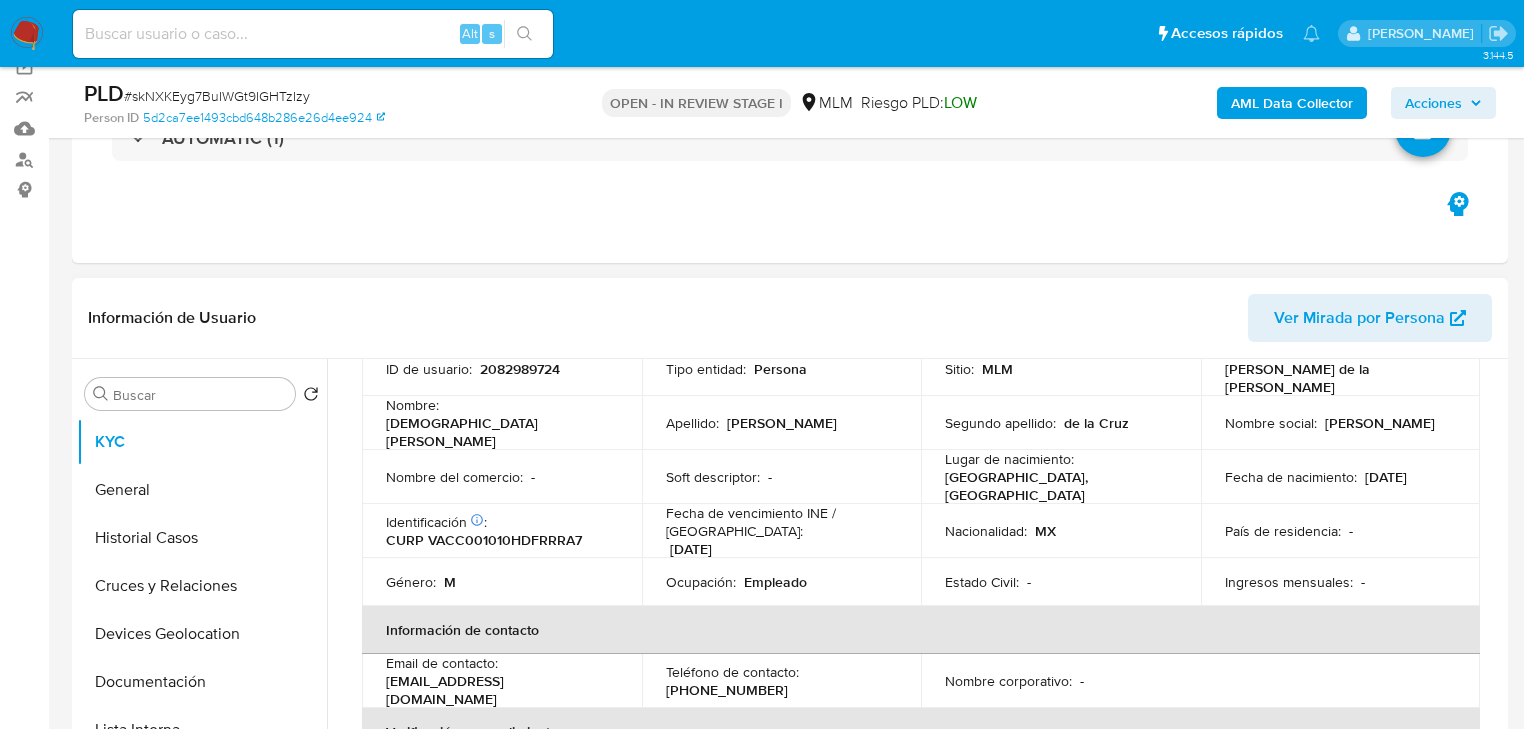 drag, startPoint x: 708, startPoint y: 479, endPoint x: 973, endPoint y: 461, distance: 265.61063 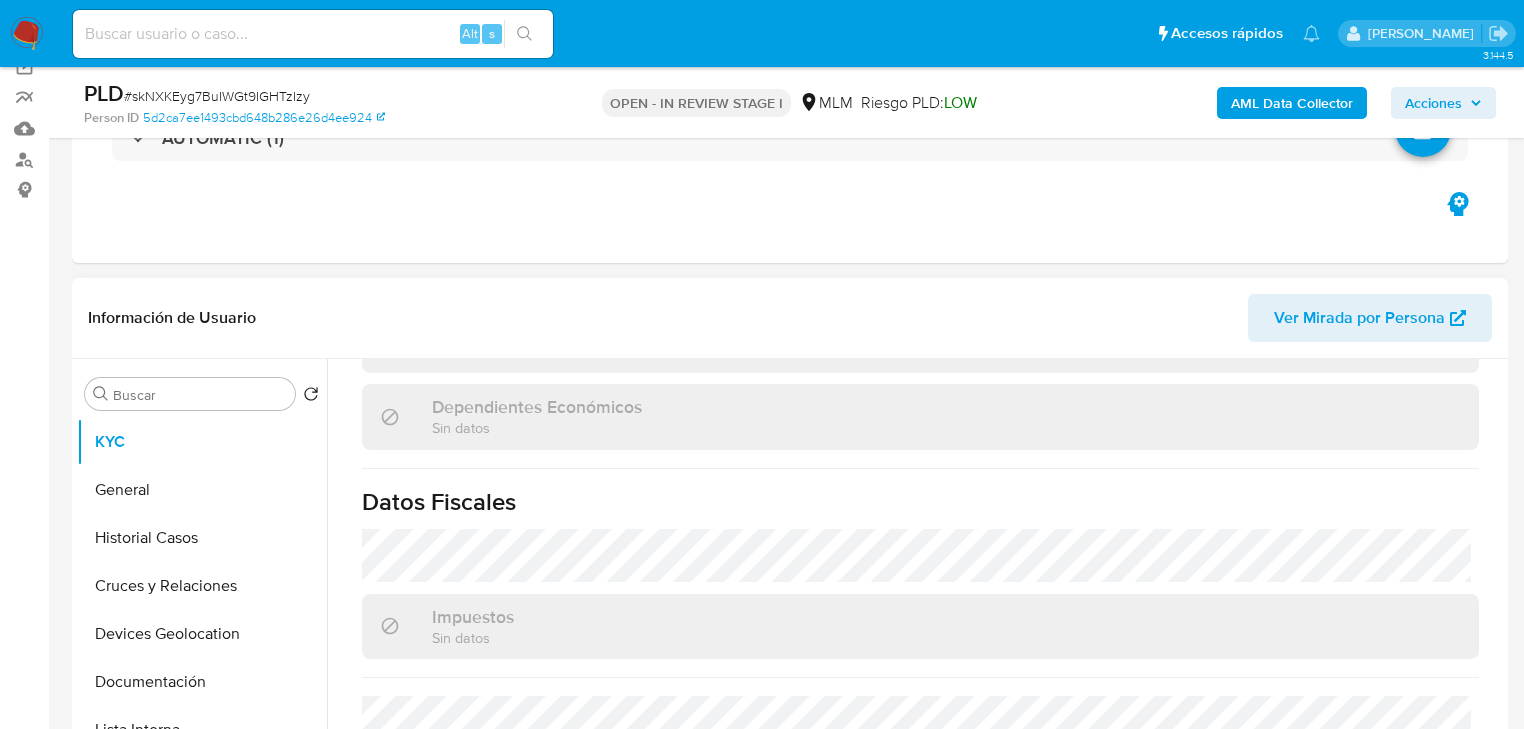 scroll, scrollTop: 1262, scrollLeft: 0, axis: vertical 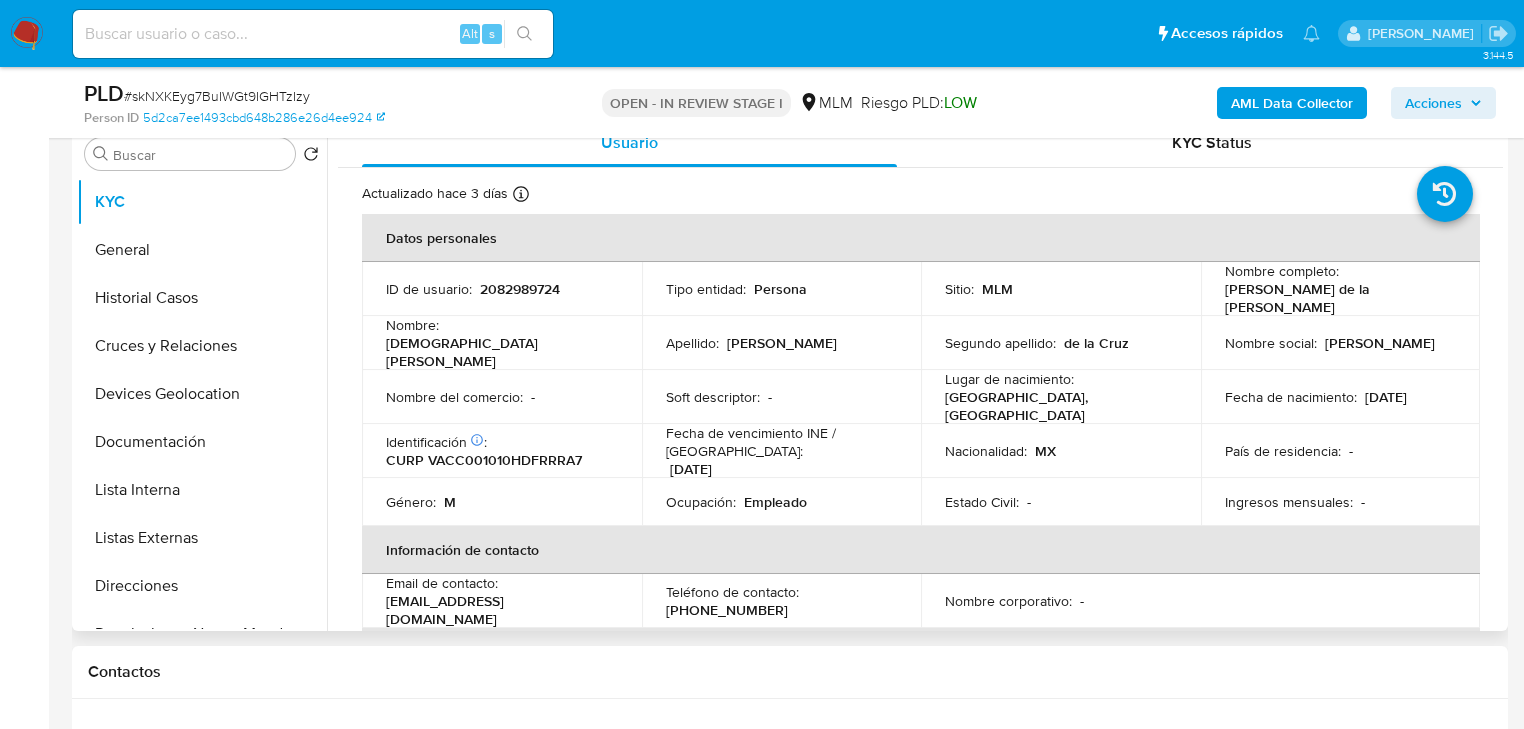 drag, startPoint x: 1307, startPoint y: 380, endPoint x: 1284, endPoint y: 375, distance: 23.537205 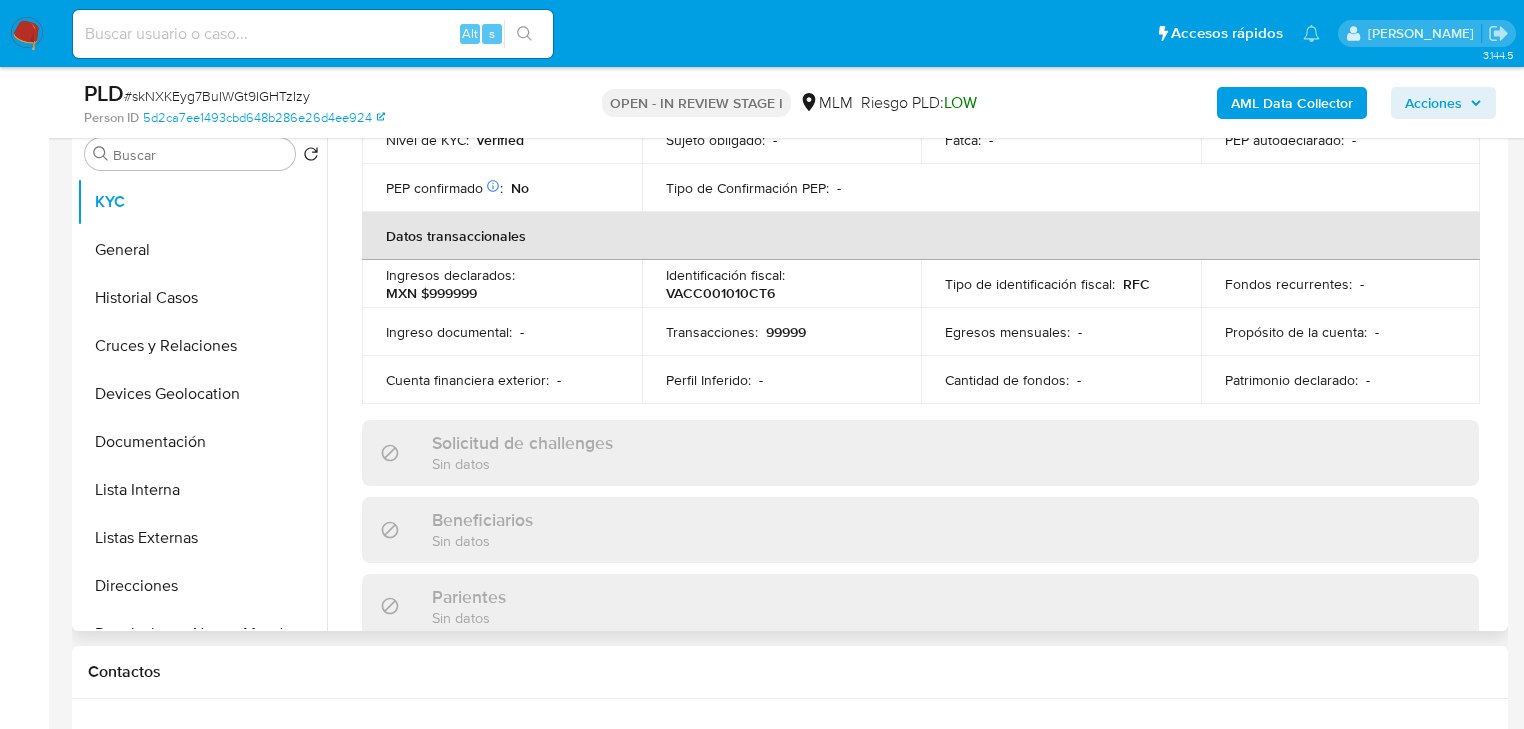scroll, scrollTop: 720, scrollLeft: 0, axis: vertical 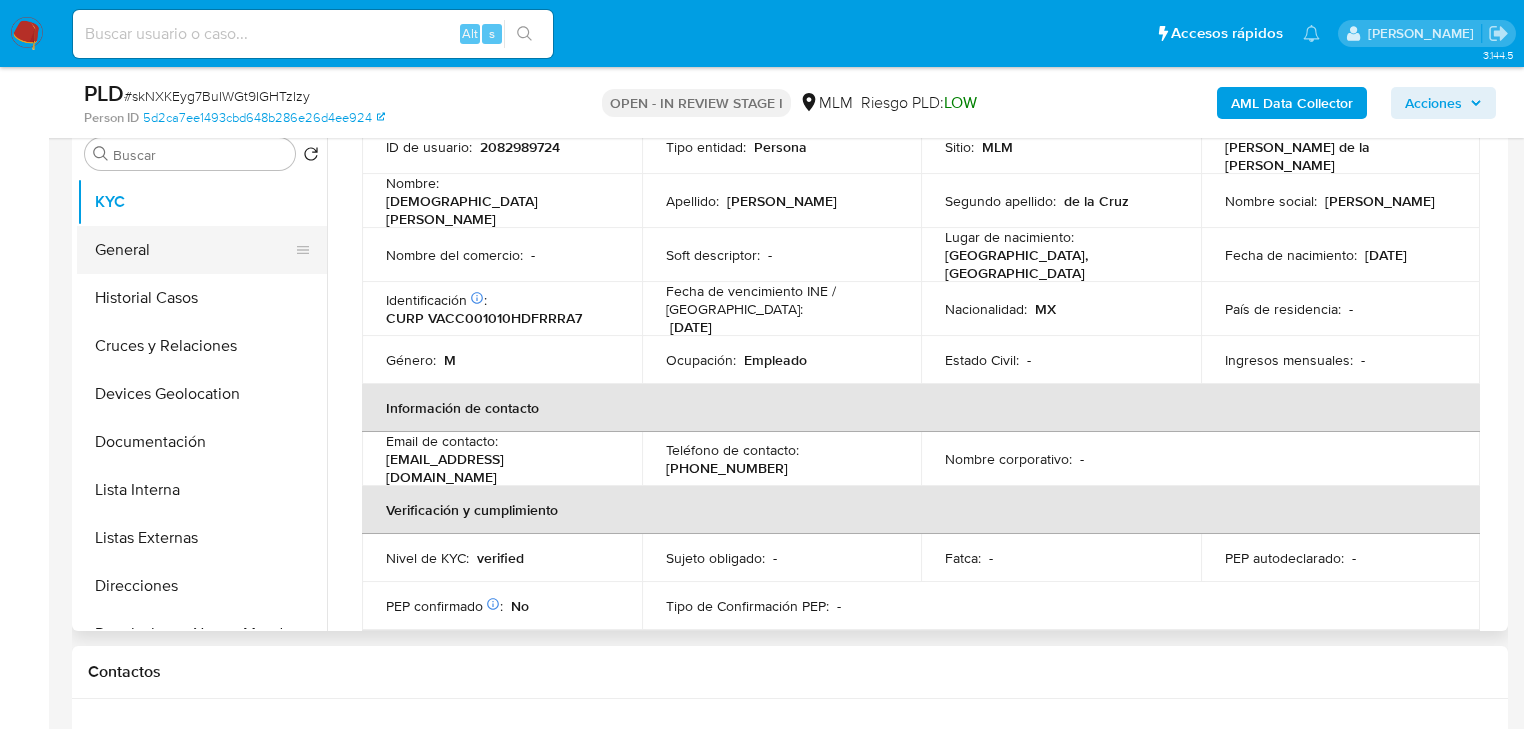 drag, startPoint x: 141, startPoint y: 264, endPoint x: 296, endPoint y: 263, distance: 155.00322 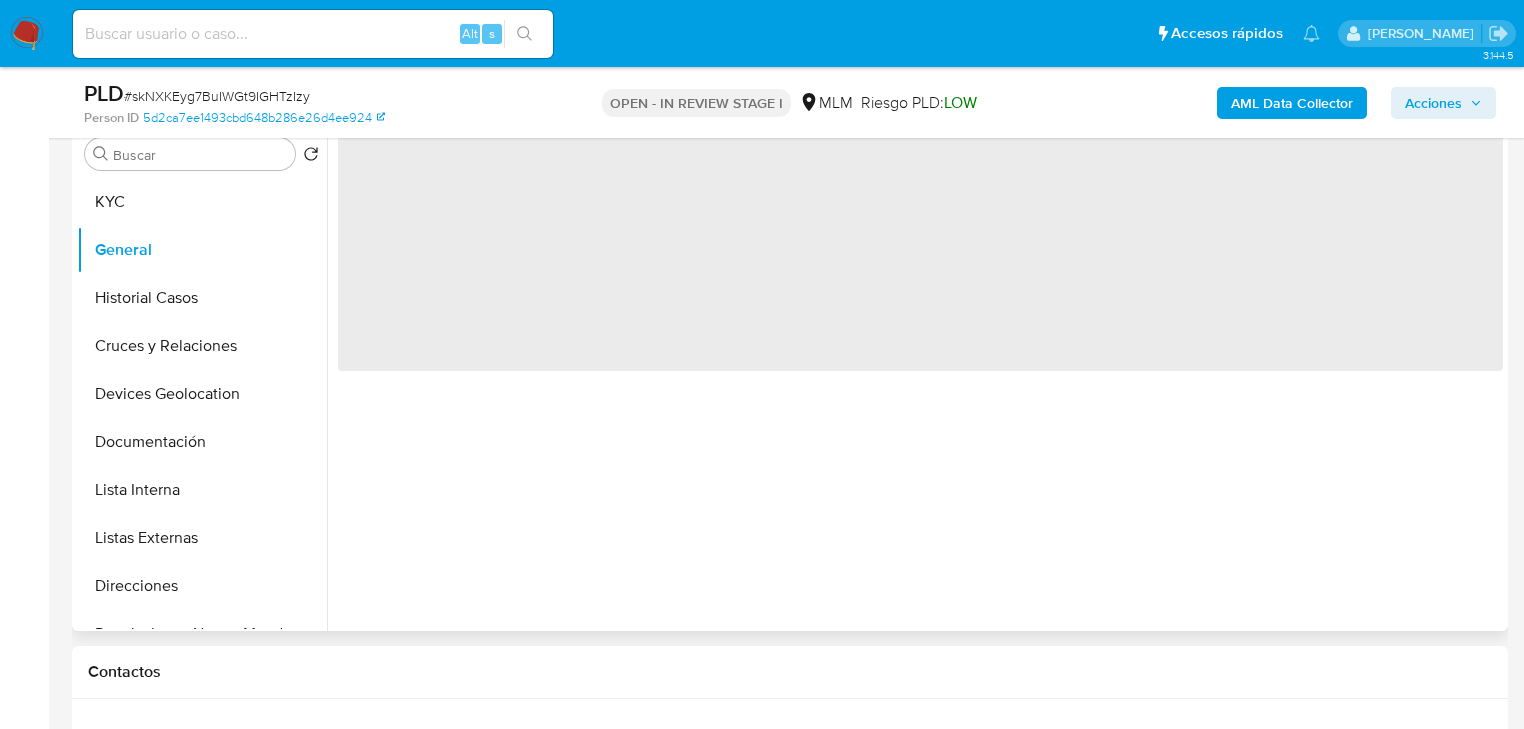 scroll, scrollTop: 0, scrollLeft: 0, axis: both 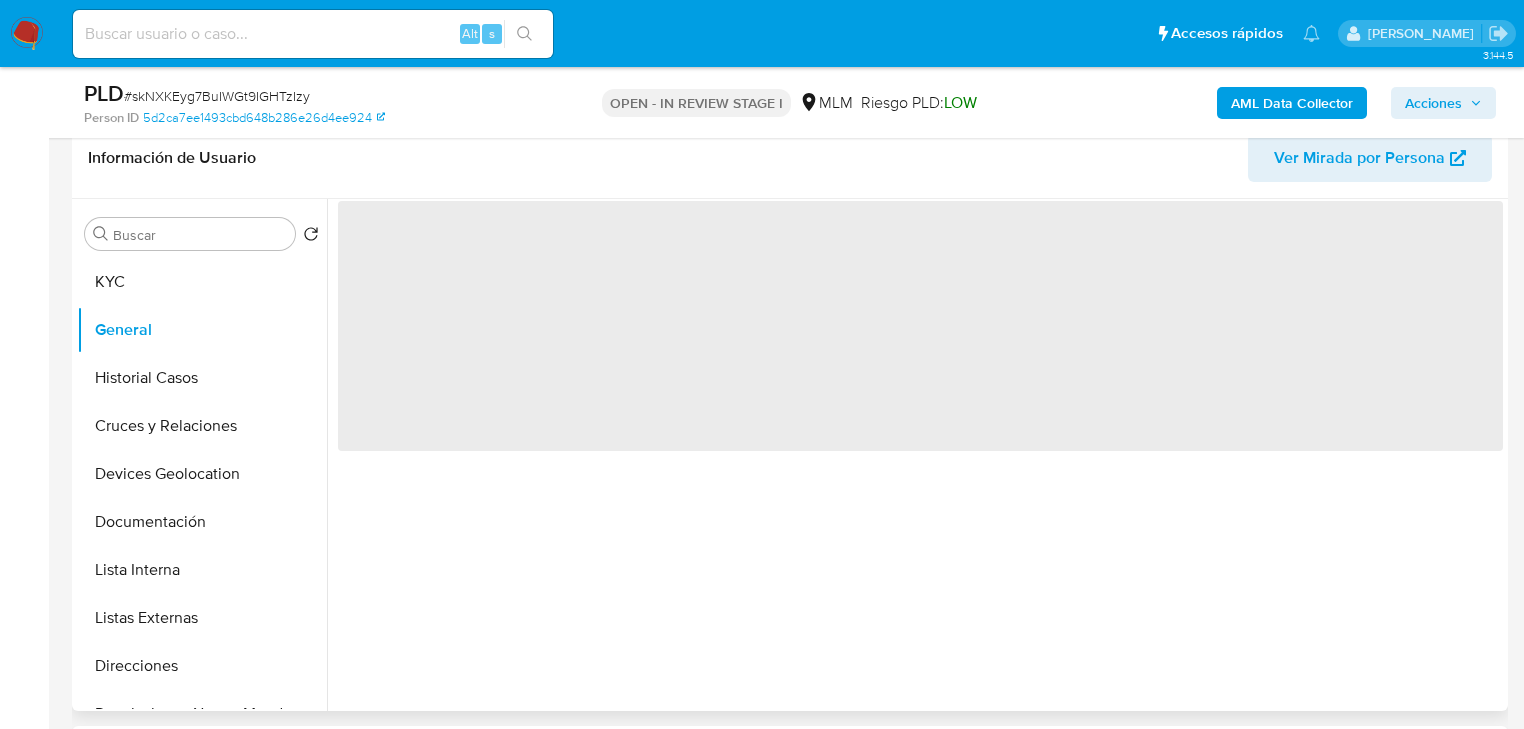 type 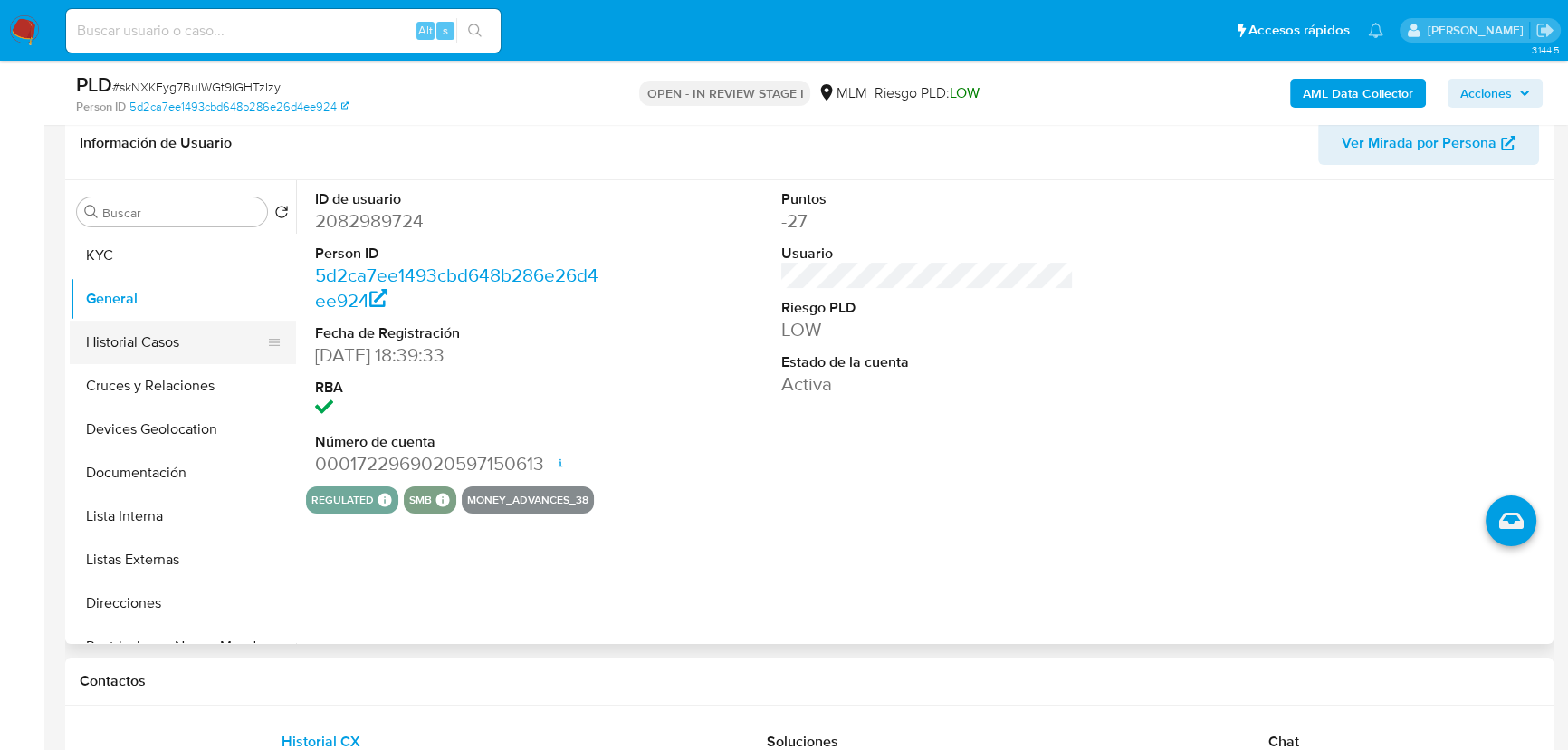 click on "Historial Casos" at bounding box center [176, 342] 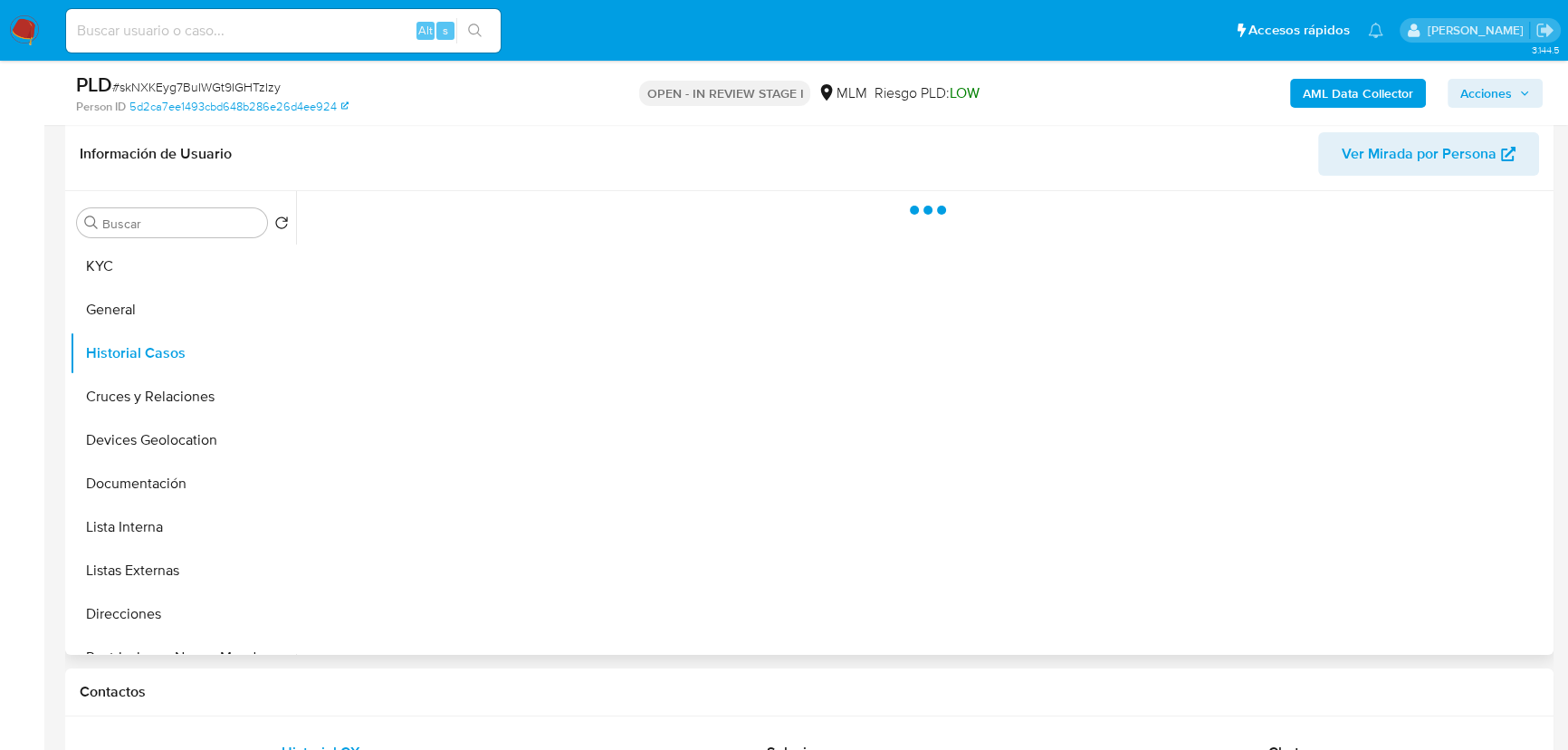scroll, scrollTop: 207, scrollLeft: 0, axis: vertical 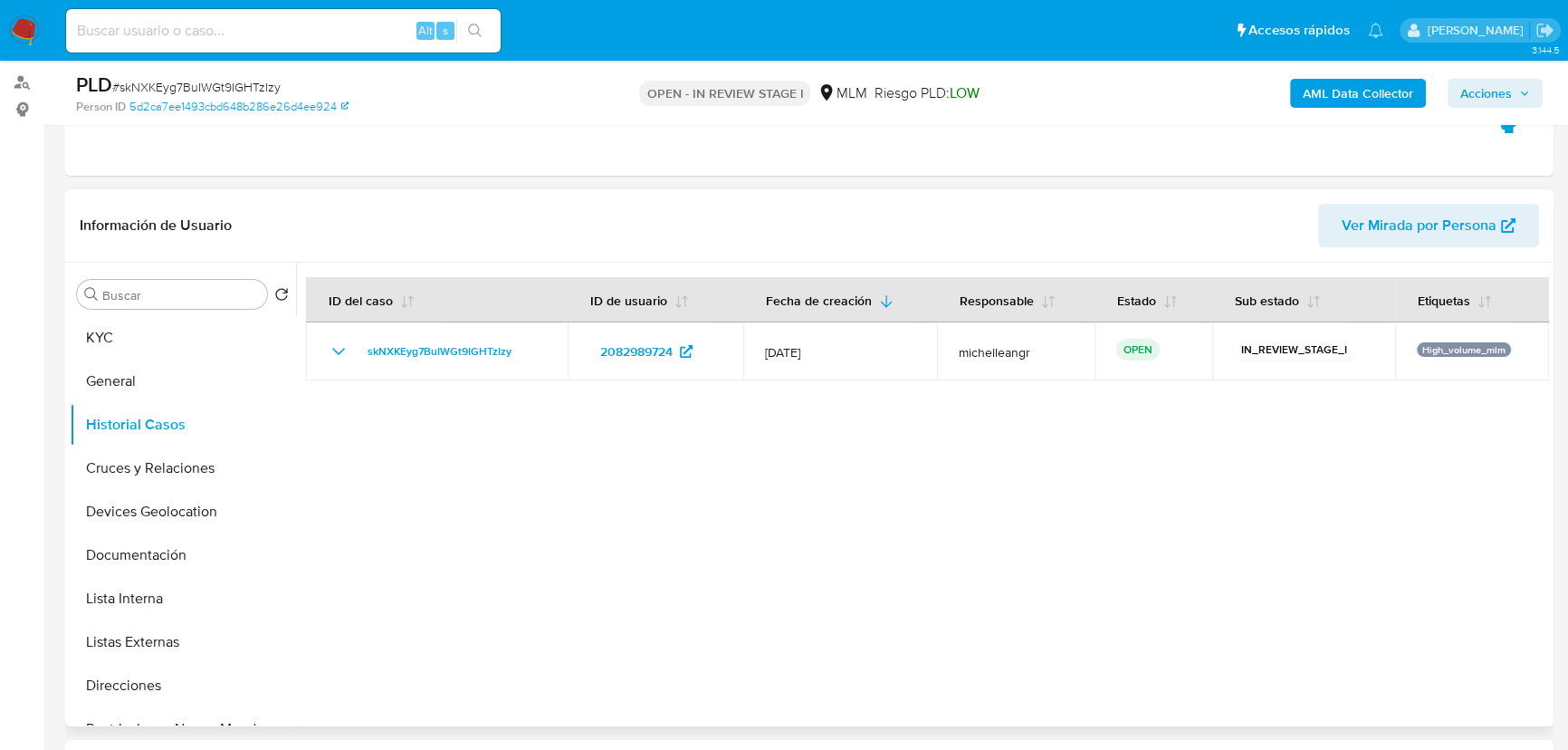 type 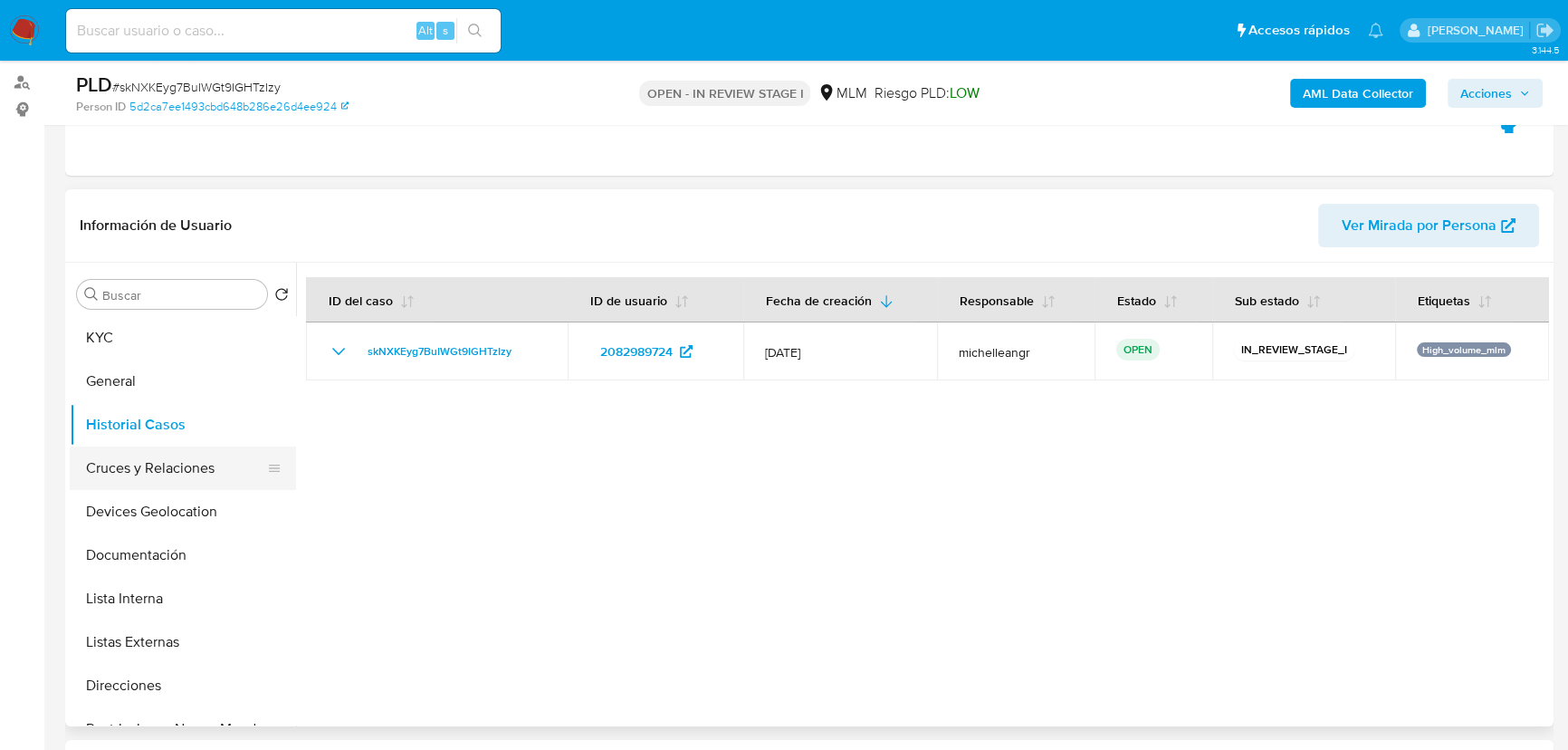 click on "Cruces y Relaciones" at bounding box center [176, 468] 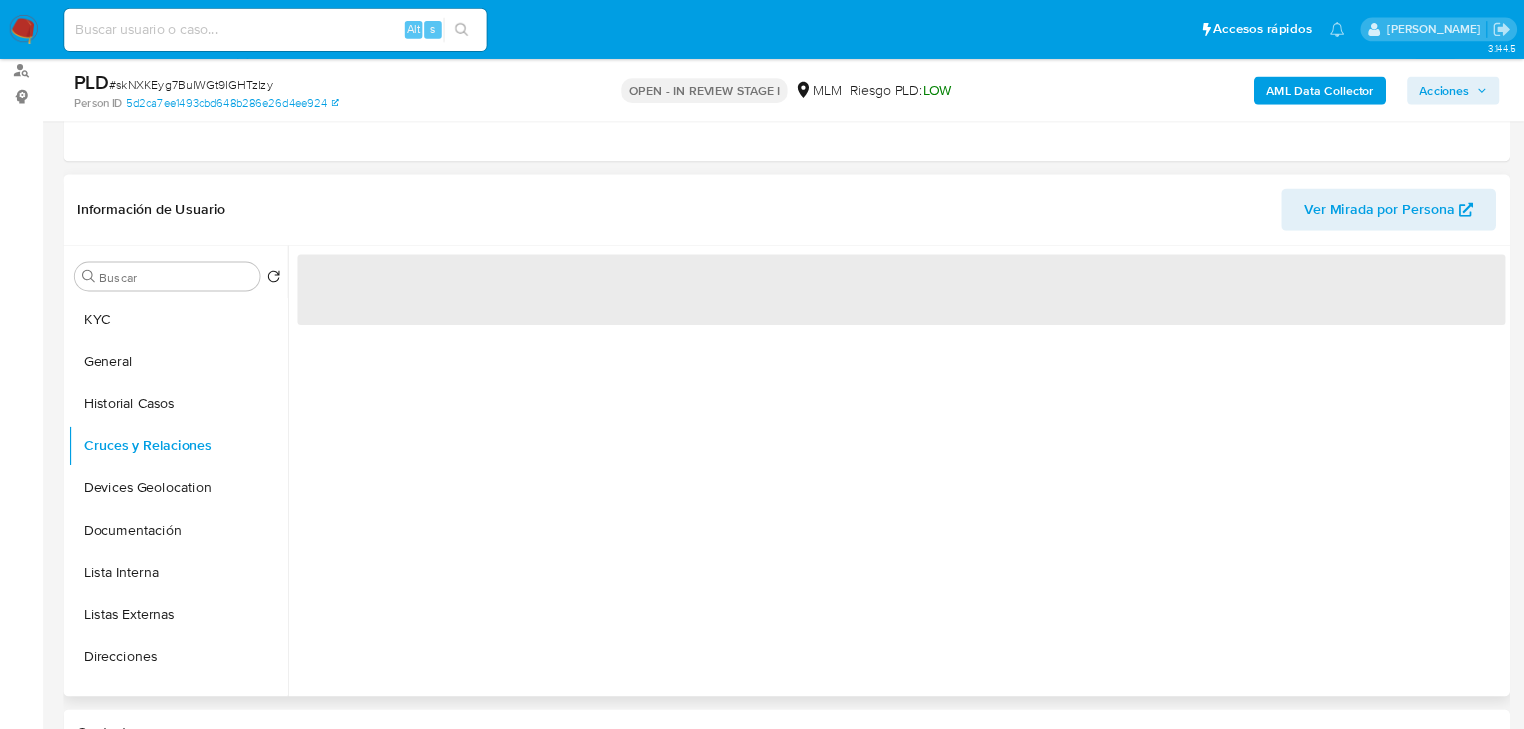 scroll, scrollTop: 320, scrollLeft: 0, axis: vertical 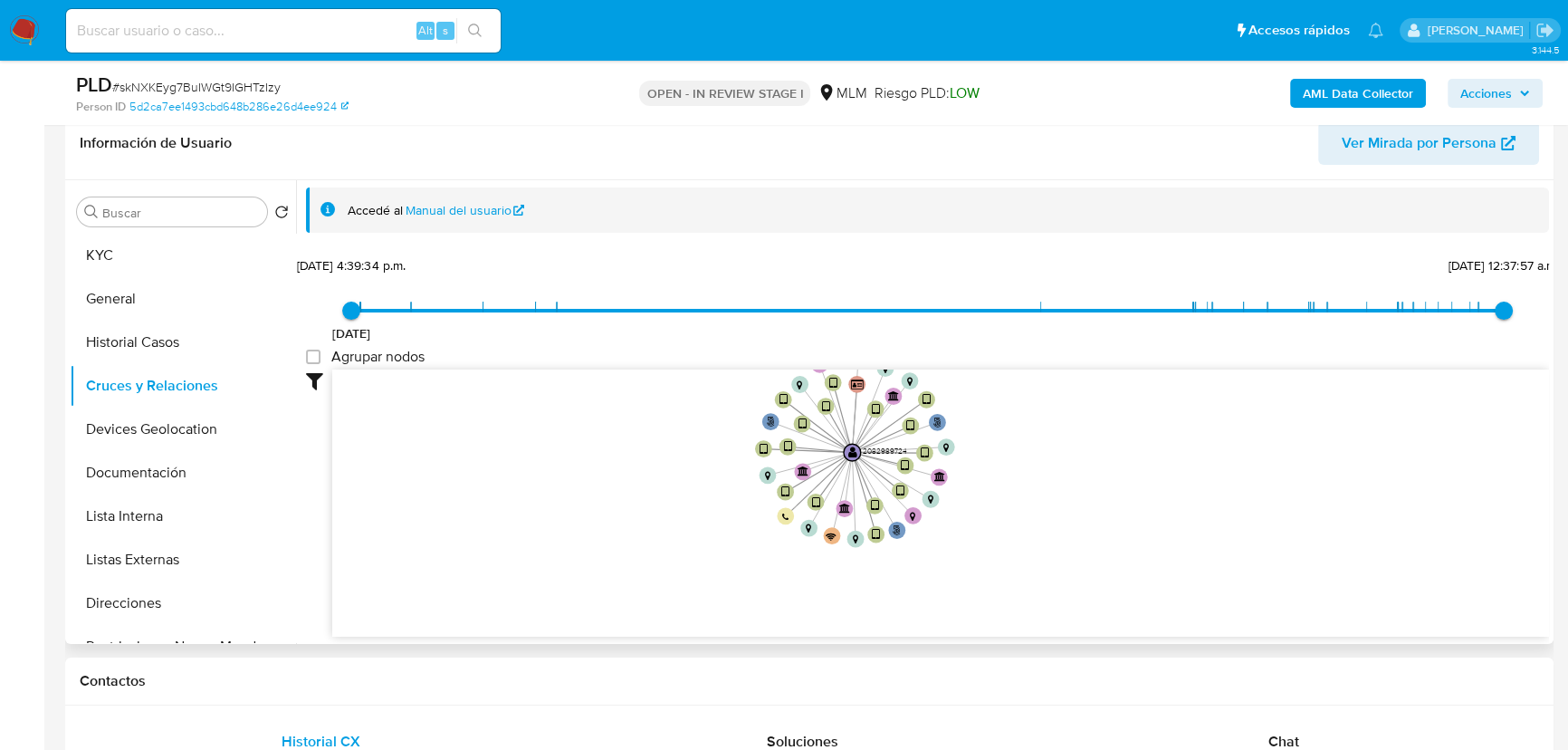 click on "user-2082989724  2082989724 phone-1513f62d9cd356138497256b223e5838  person-5d2ca7ee1493cbd648b286e26d4ee924  device-686f5f85b4ca93ee1da4b1b6  device-683dee06a90de13bacb8c591  device-68184507b70426f3a6b5a7cb  device-6860c44e1085c2f7a9bb0ded  device-6865de06bee18fe312bd8b0a  device-685976657d865daa1965279f  device-6750ff235c048fab7265dc43  device-672bf026cbe6a2b9554519c2  device-6852ebd2dbad68329d8df3ec  device-685cfc44451183f462a08a2f  device-681be15b44c3b42dd814f968  device-6848f03d26b20635fa99c3cc  device-6856150adebea293783932c5  device-68393e173bf184c99816b0d7  device-6839df76ba8626e77027ec82  device-681d7265a09e270ea7ef44ad  bank_account-89ae37aad4640a215edd8ff69b47c2c5  bank_account-f0f4f055b52a05778fa4857c5082b896  bank_account-5c3c1bbfb5b8ef5a5d0ea6a5d47bd25c  bank_account-10eaad2cae3d4d41f2ad0d0e64c577a9  bank_account-e4b305a40208e0300af90e96157ca3c2  smart_id-e9f2dd0aabdd46e88120129146dd8b00         " 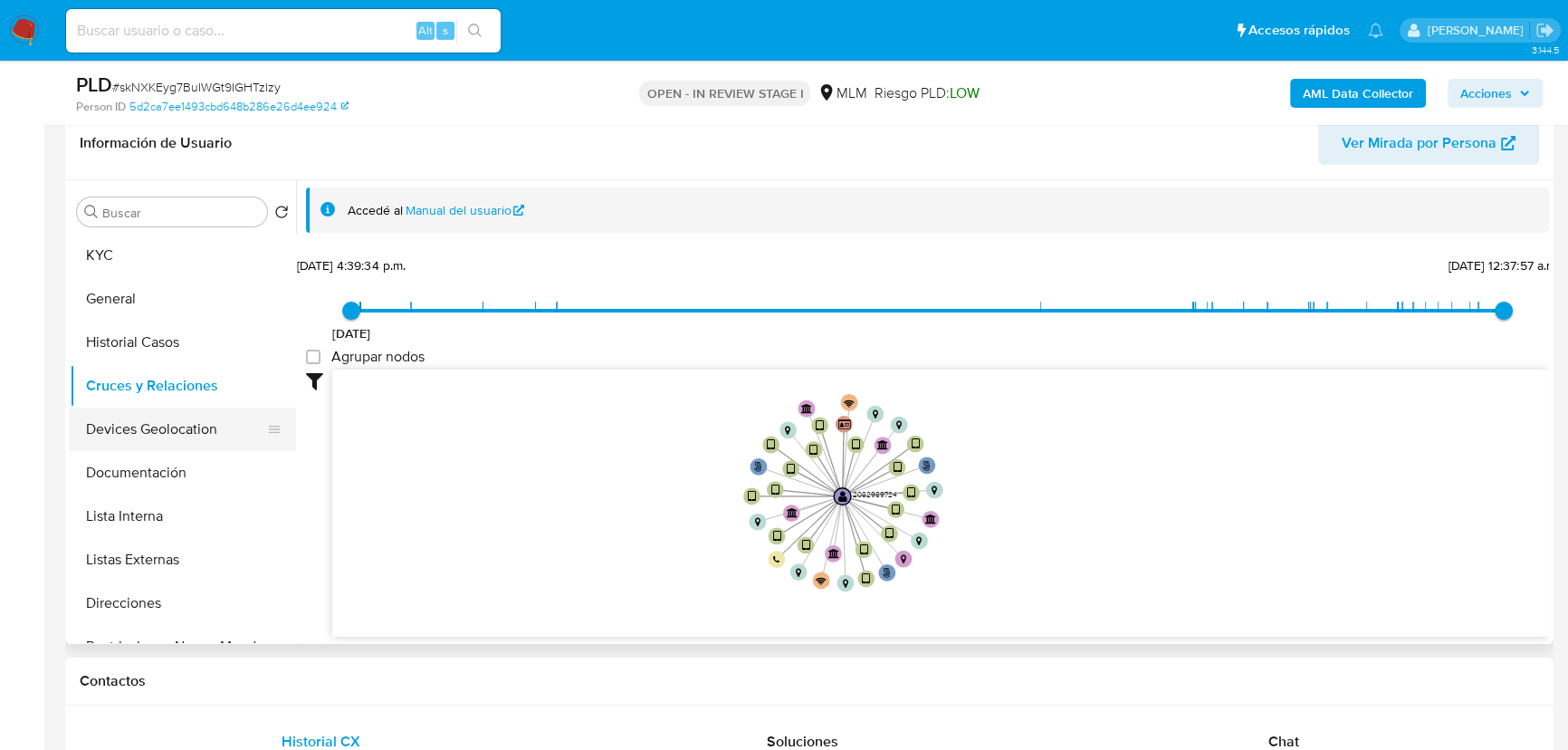 drag, startPoint x: 163, startPoint y: 407, endPoint x: 164, endPoint y: 430, distance: 23.021729 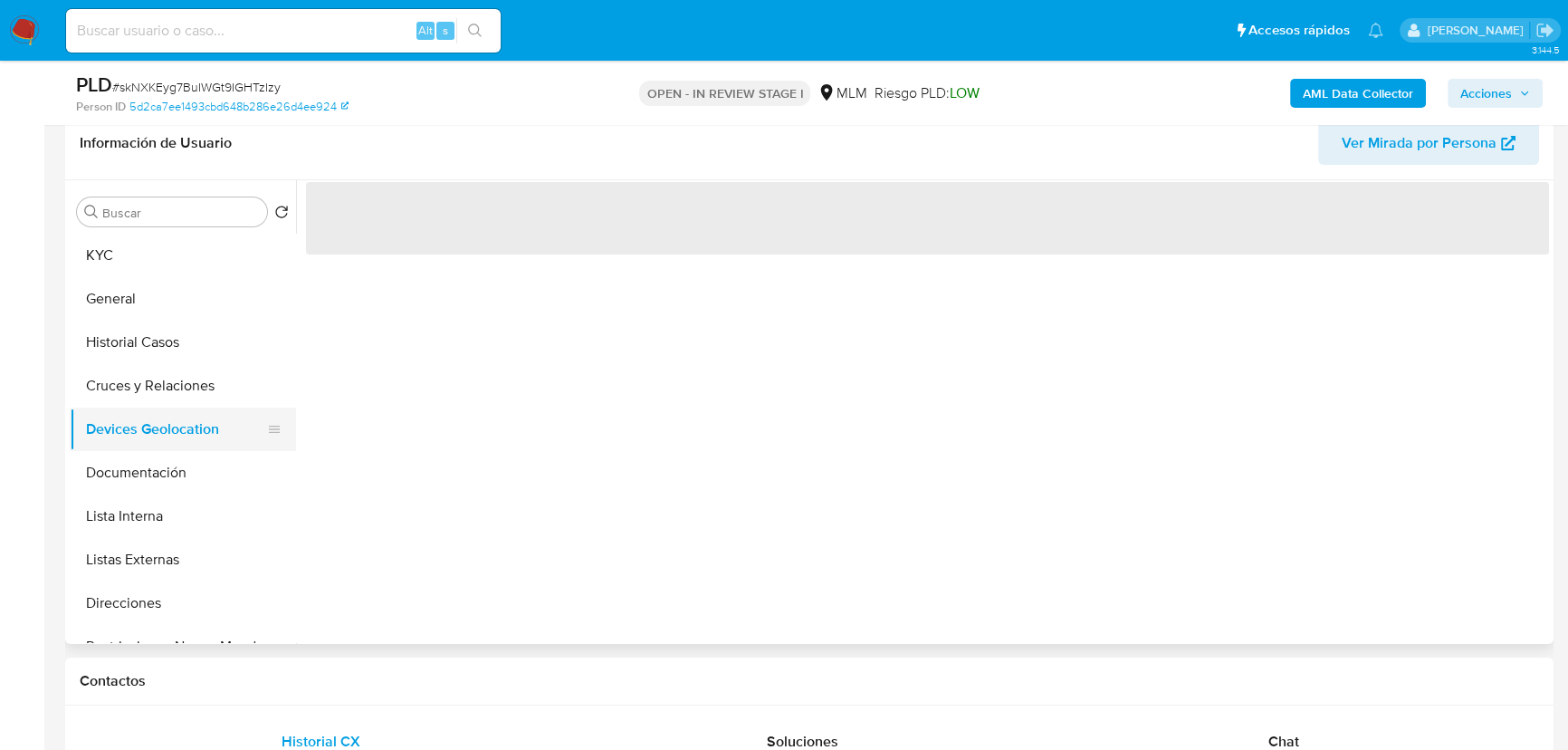 click on "Devices Geolocation" at bounding box center (176, 429) 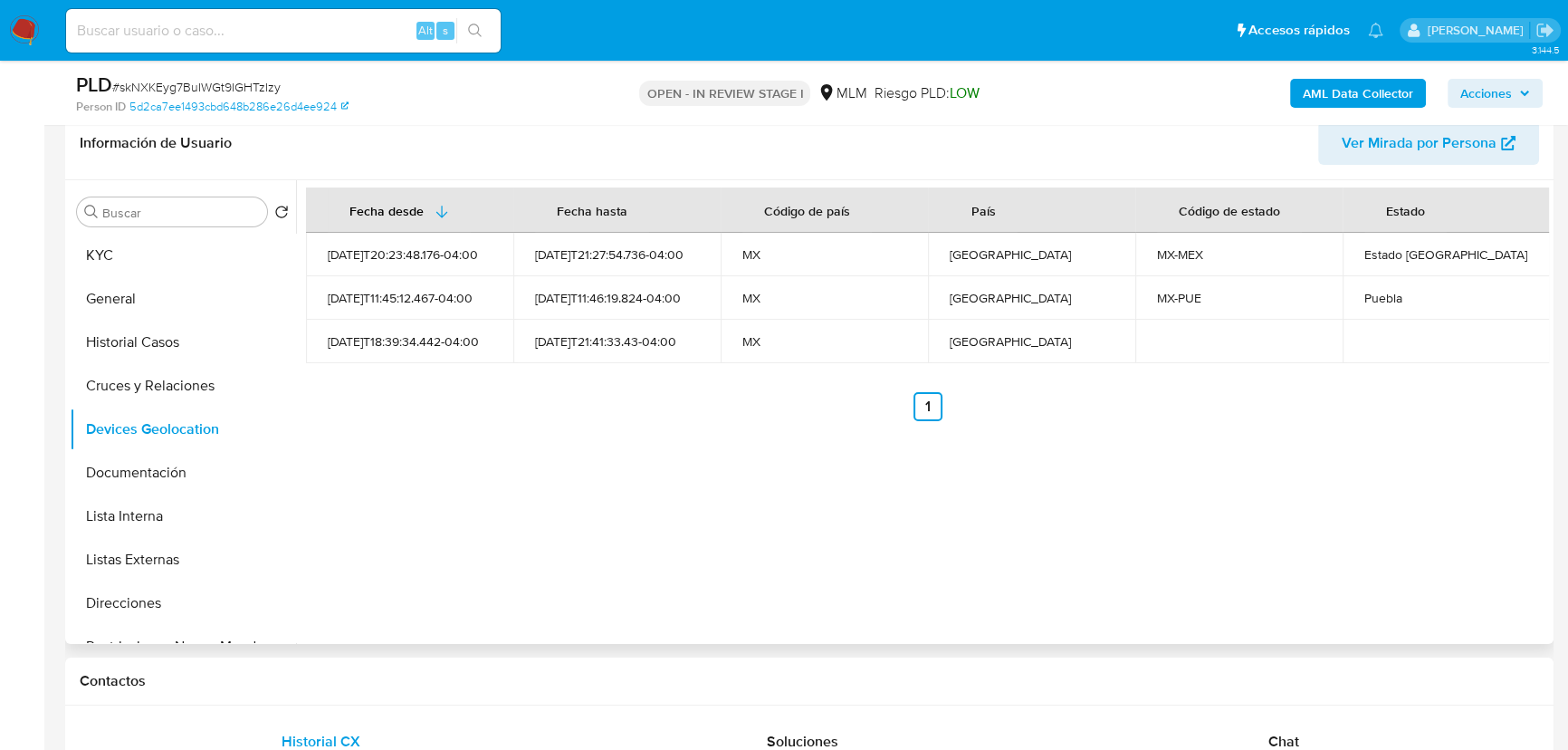 type 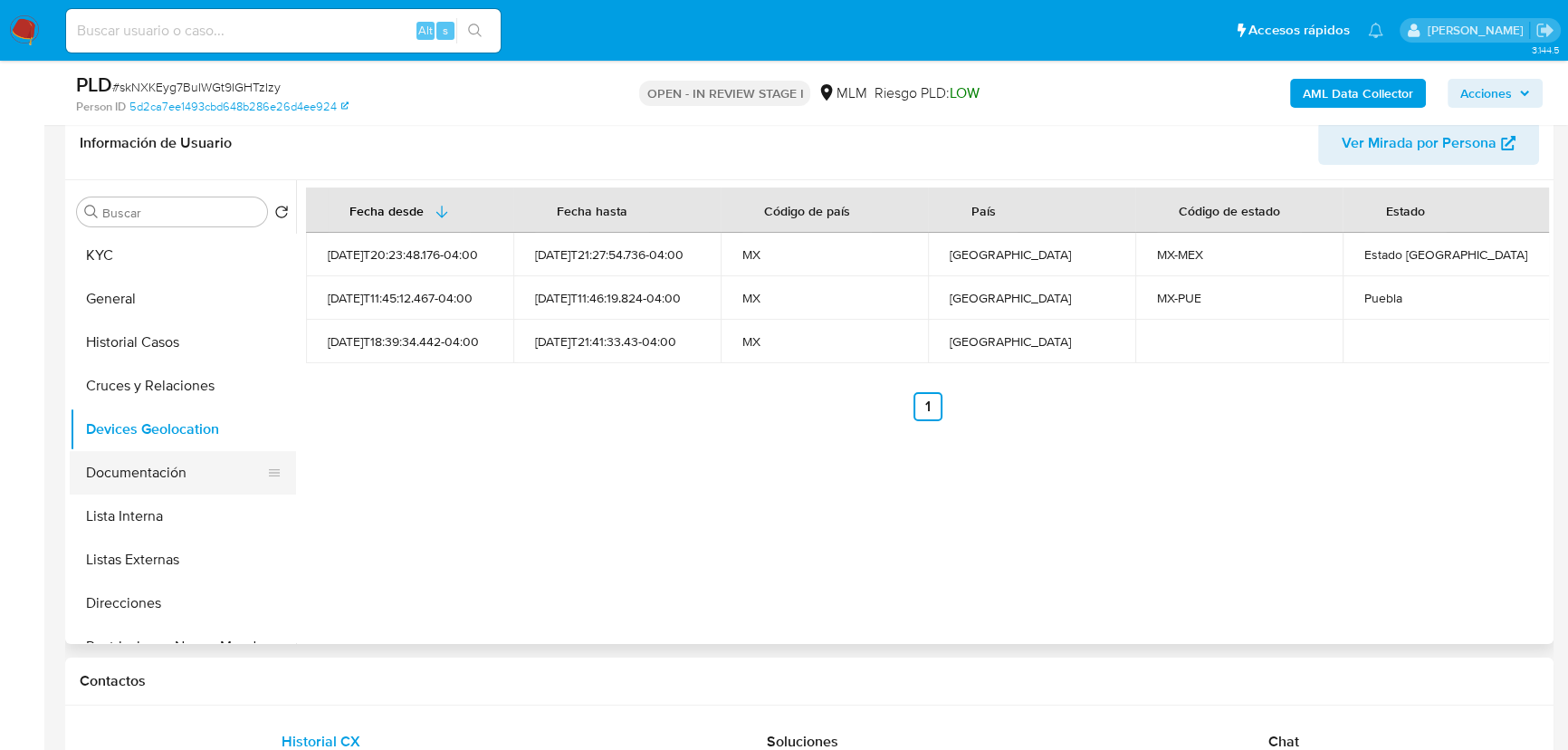 click on "Documentación" at bounding box center [176, 473] 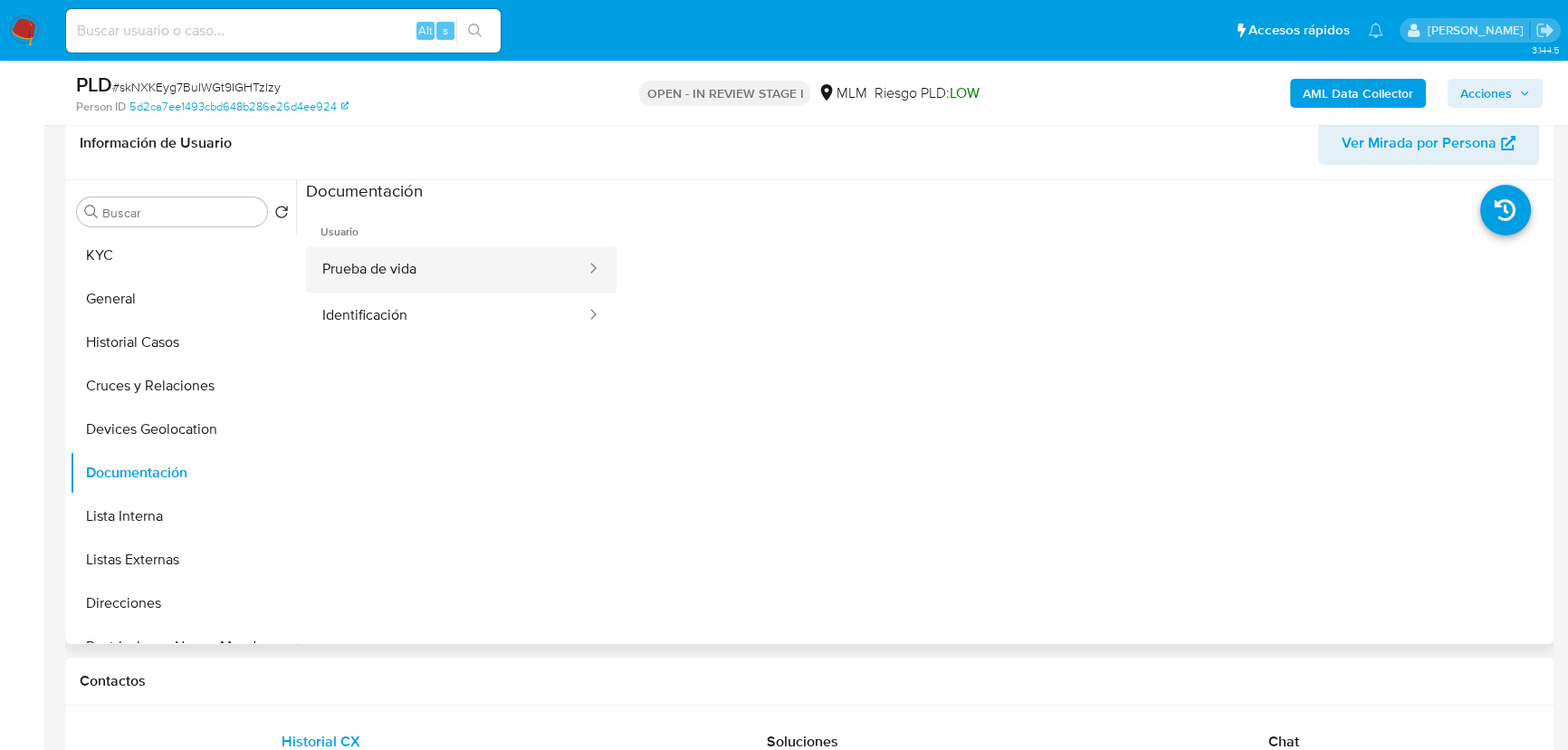 drag, startPoint x: 451, startPoint y: 268, endPoint x: 483, endPoint y: 269, distance: 32.015621 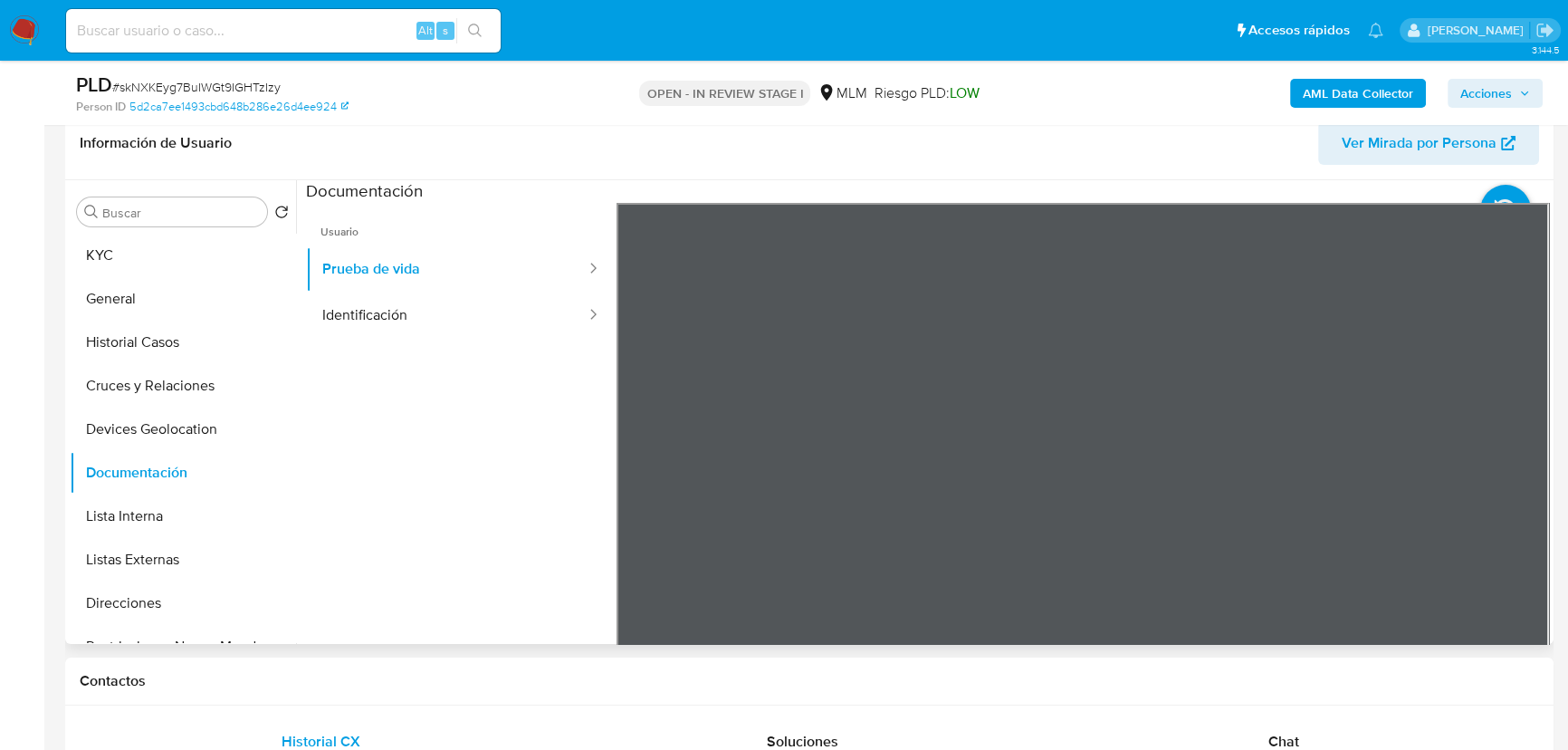type 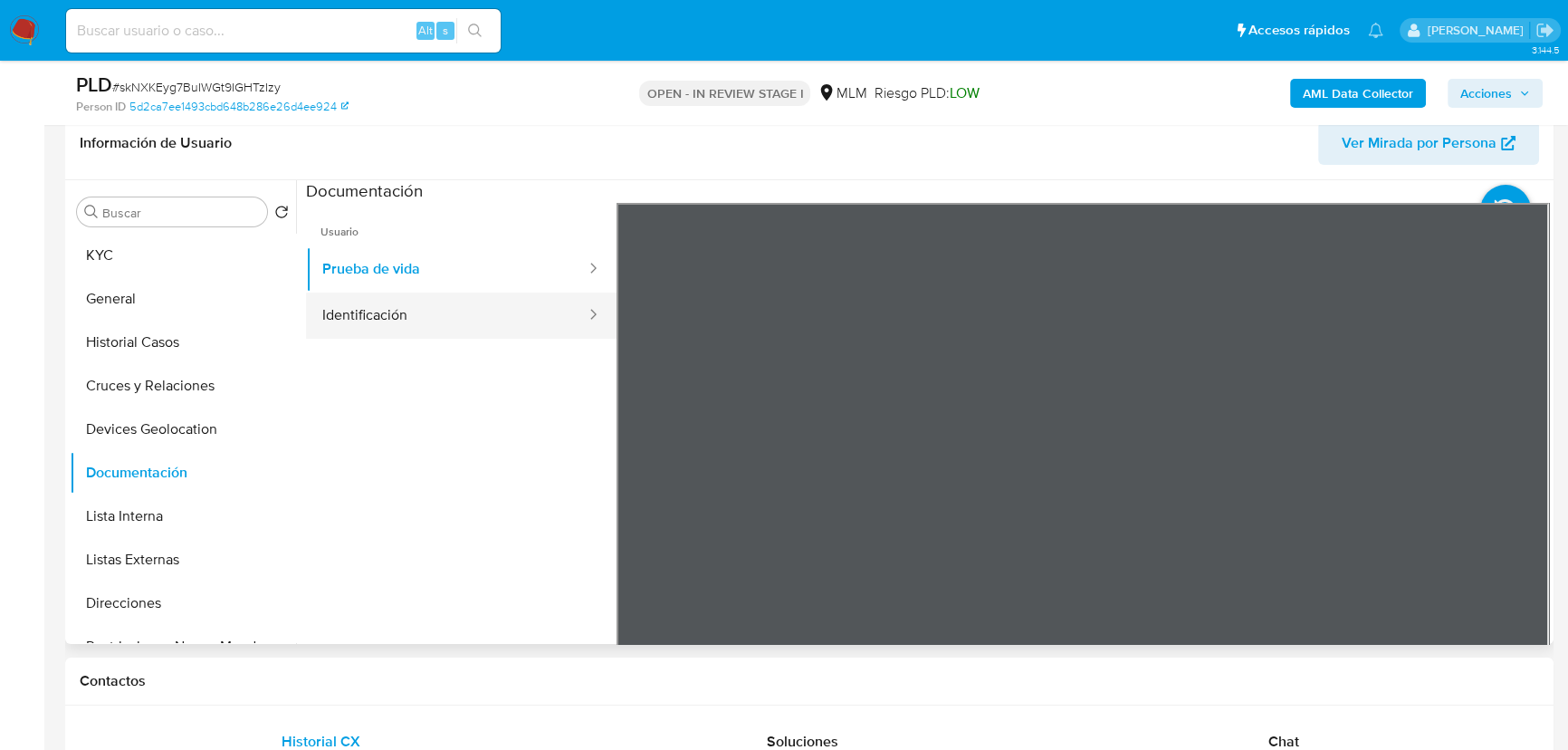 drag, startPoint x: 516, startPoint y: 308, endPoint x: 581, endPoint y: 301, distance: 65.375837 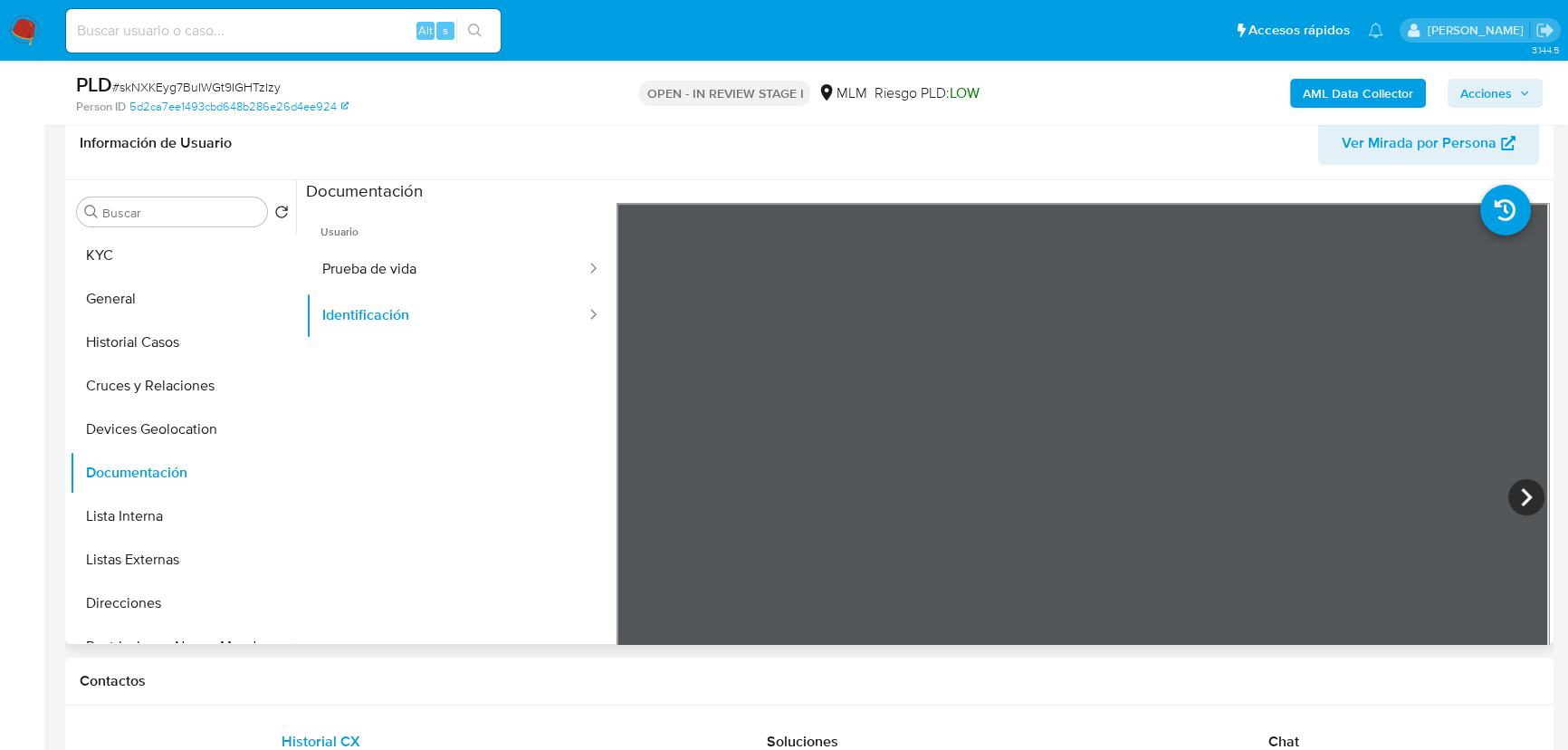 type 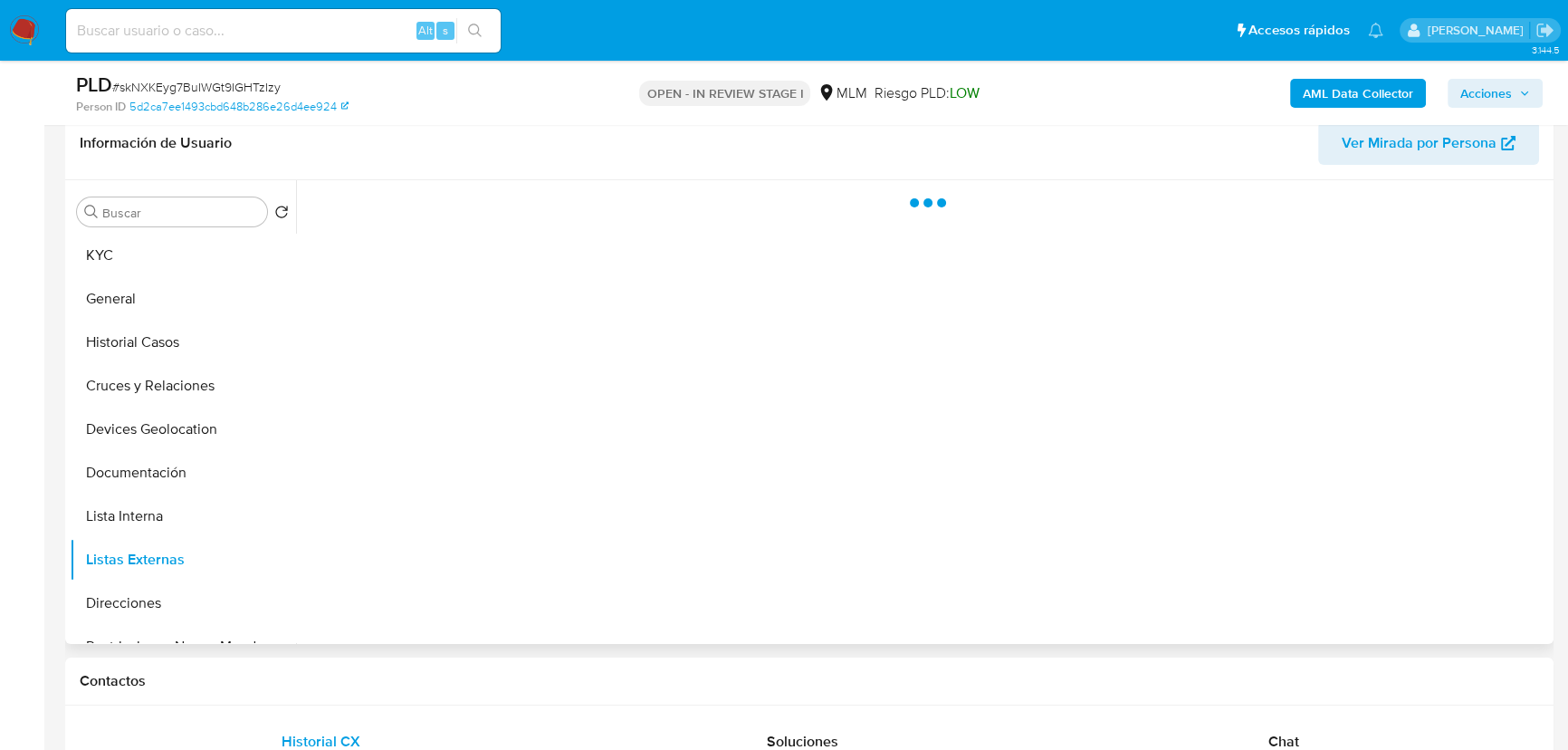 click at bounding box center (923, 412) 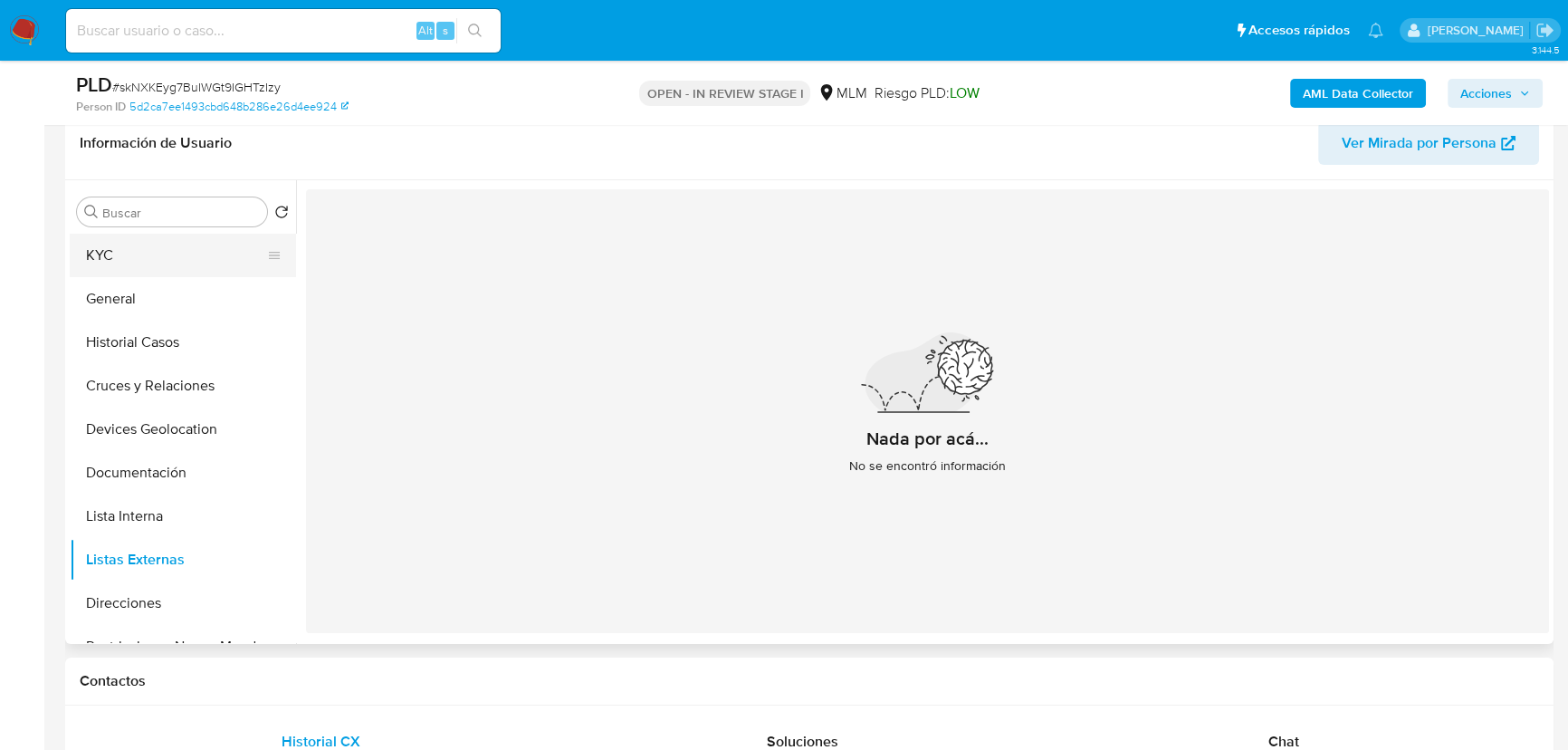 click on "KYC" at bounding box center [176, 255] 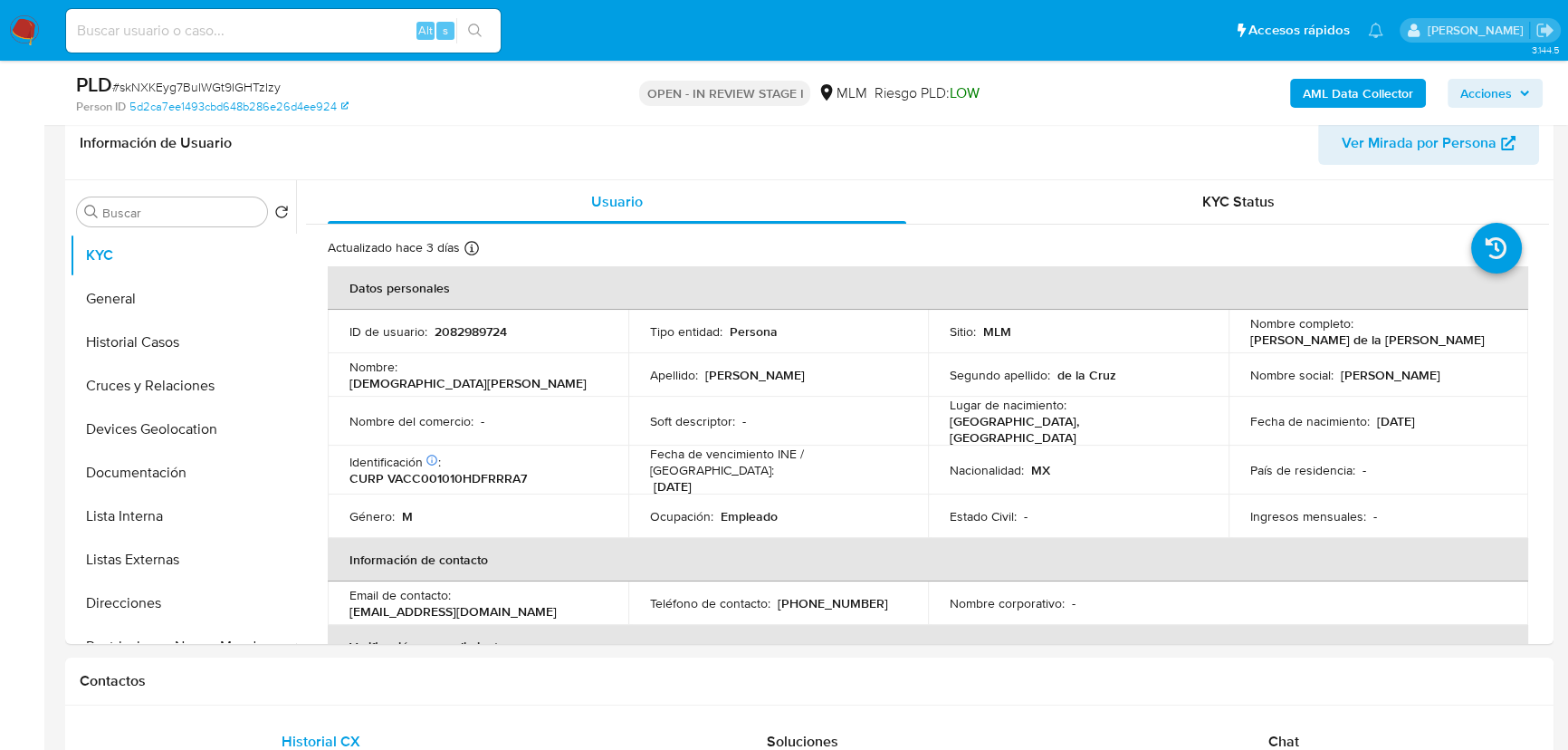 type 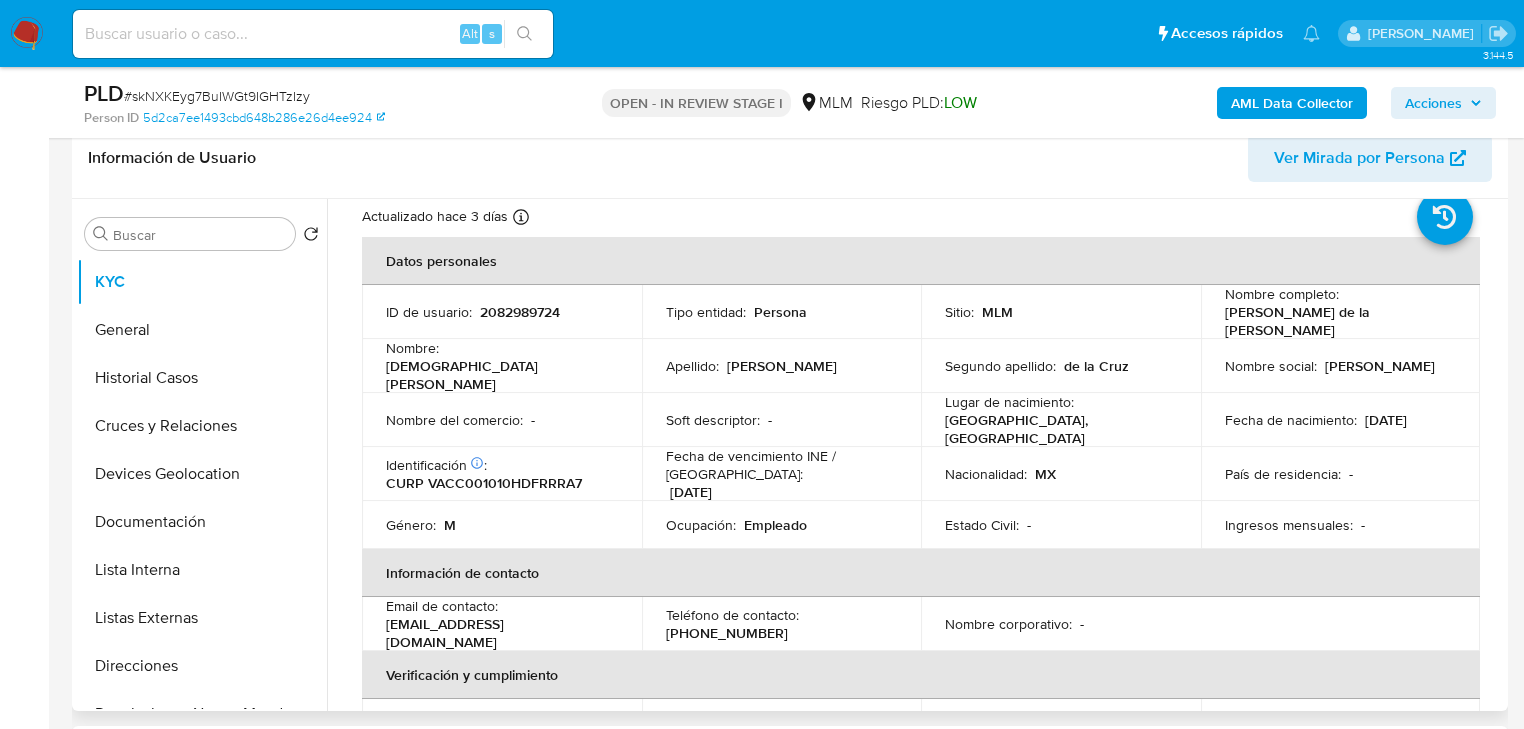 scroll, scrollTop: 80, scrollLeft: 0, axis: vertical 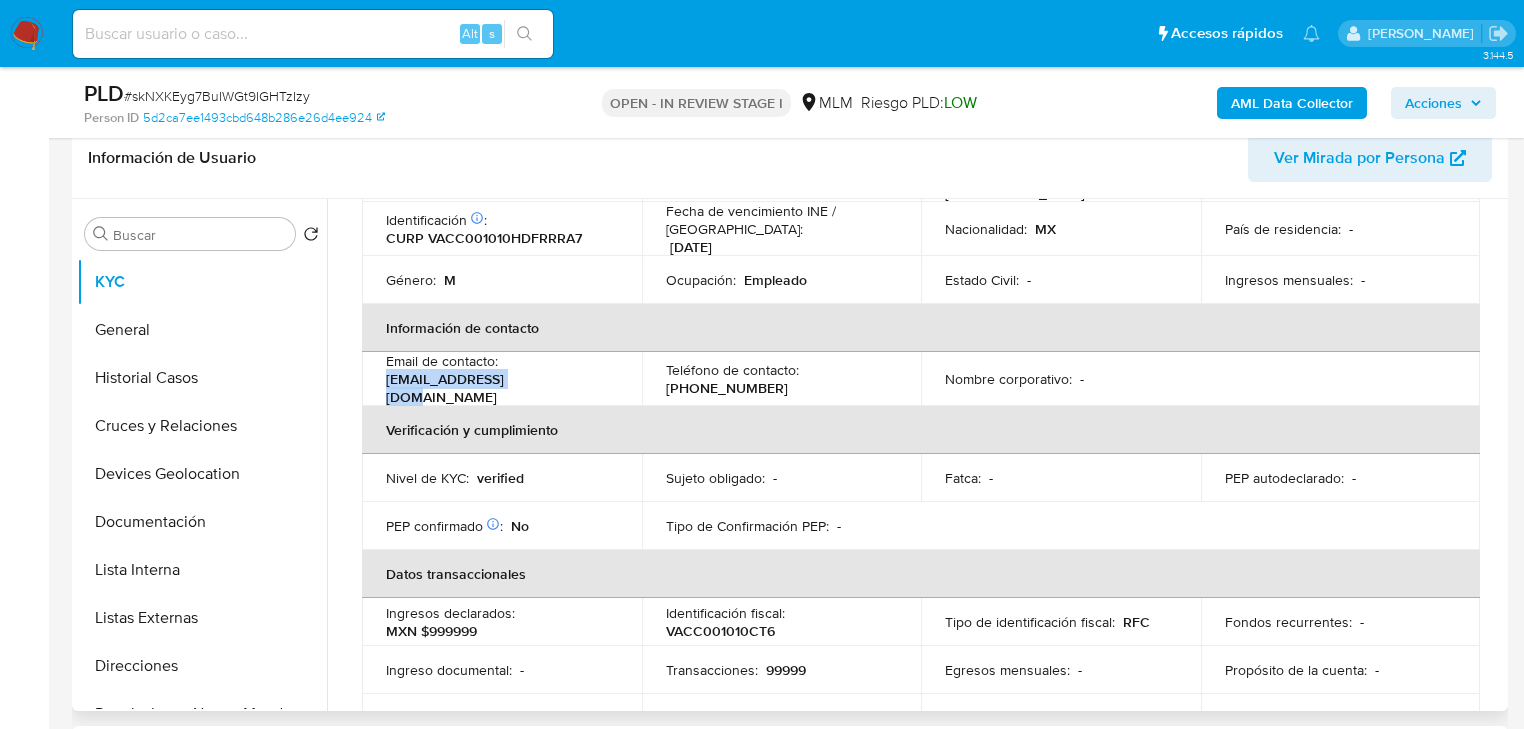drag, startPoint x: 404, startPoint y: 364, endPoint x: 383, endPoint y: 368, distance: 21.377558 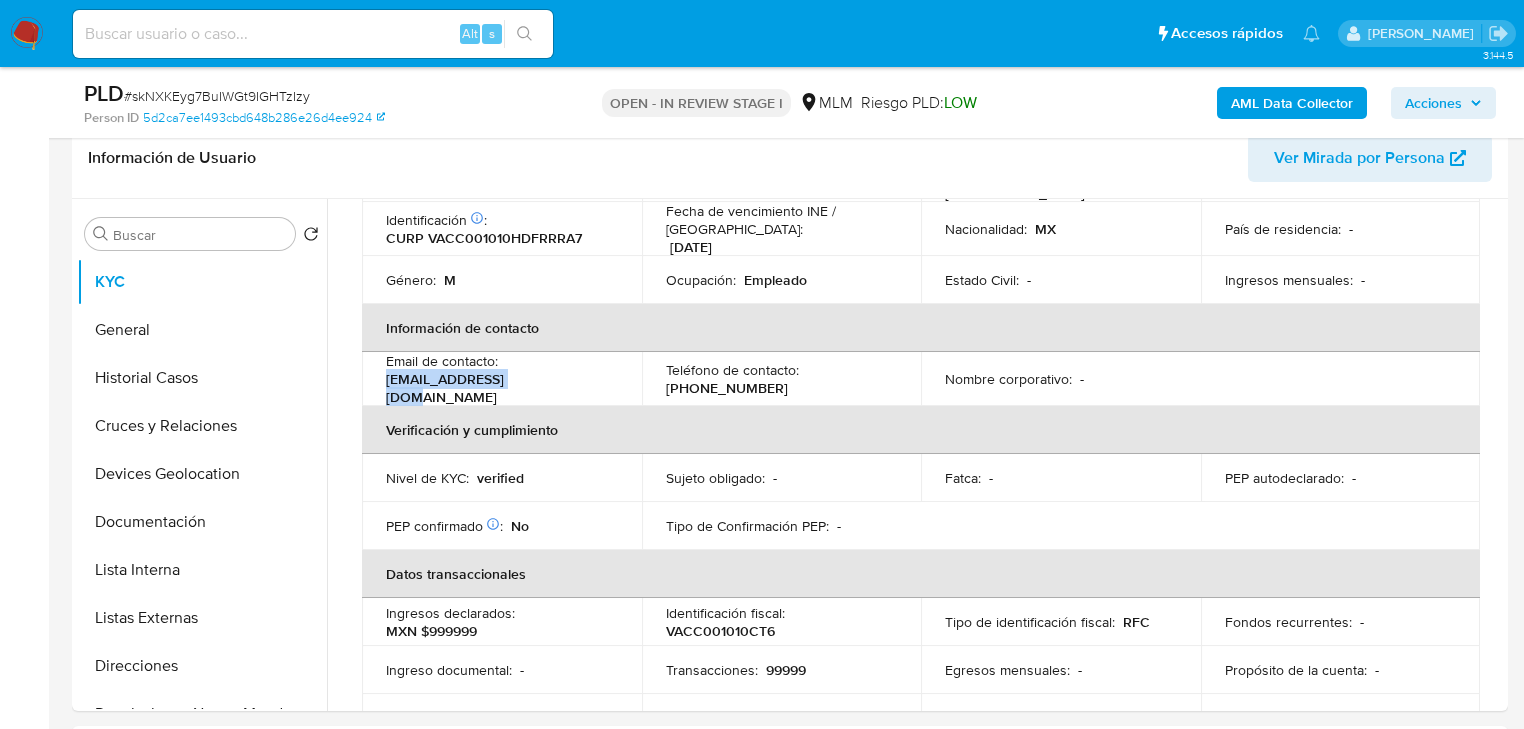 copy on "[EMAIL_ADDRESS][DOMAIN_NAME]" 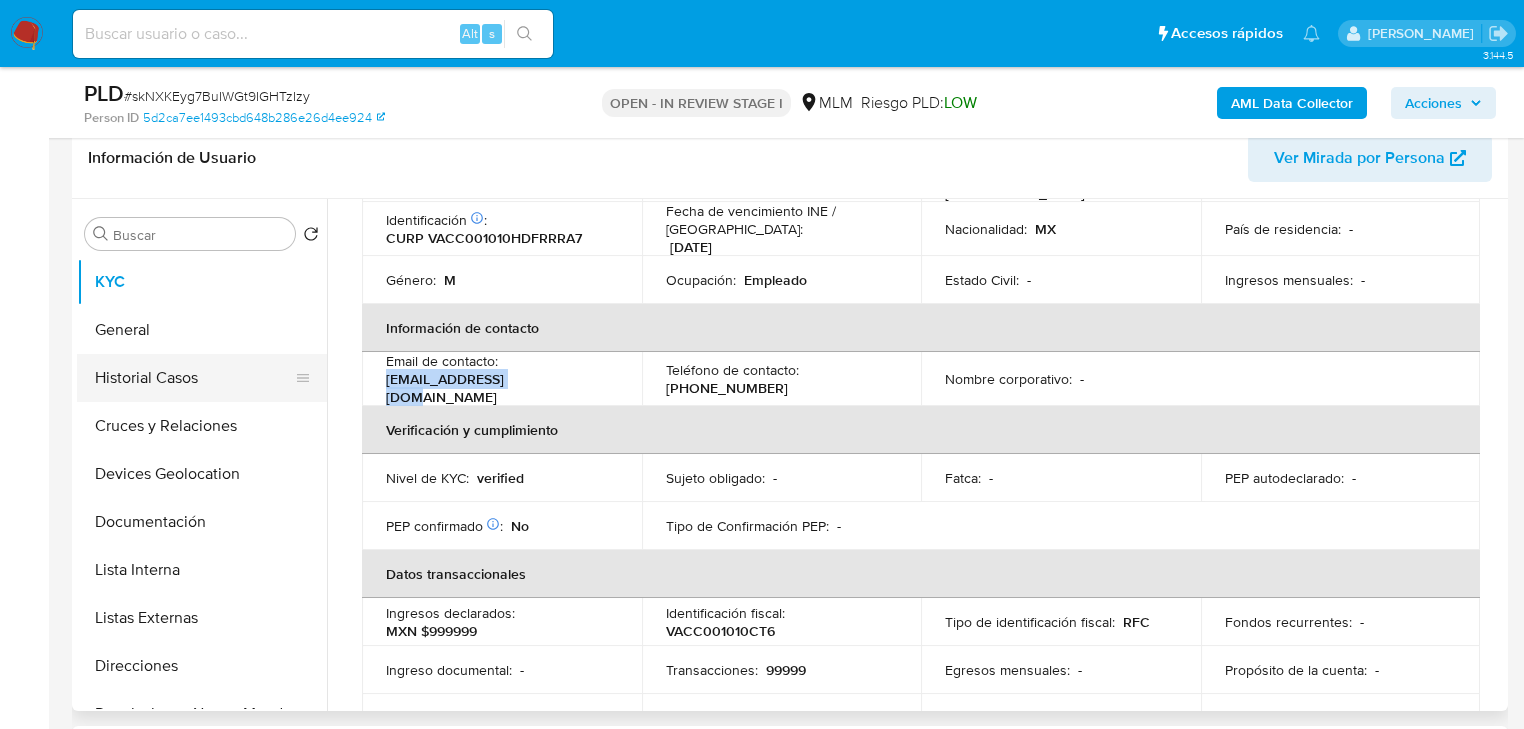 click on "Historial Casos" at bounding box center (194, 378) 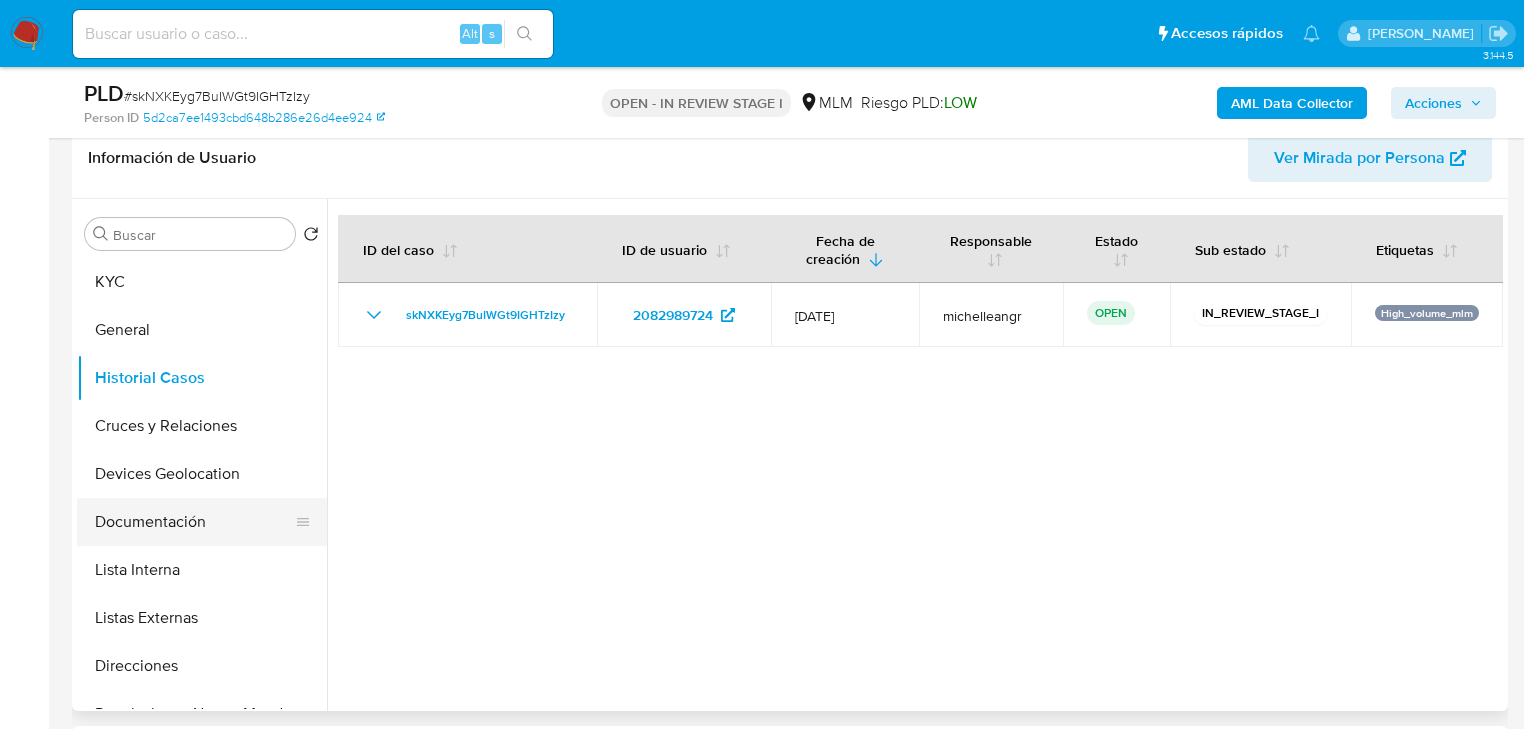 scroll, scrollTop: 240, scrollLeft: 0, axis: vertical 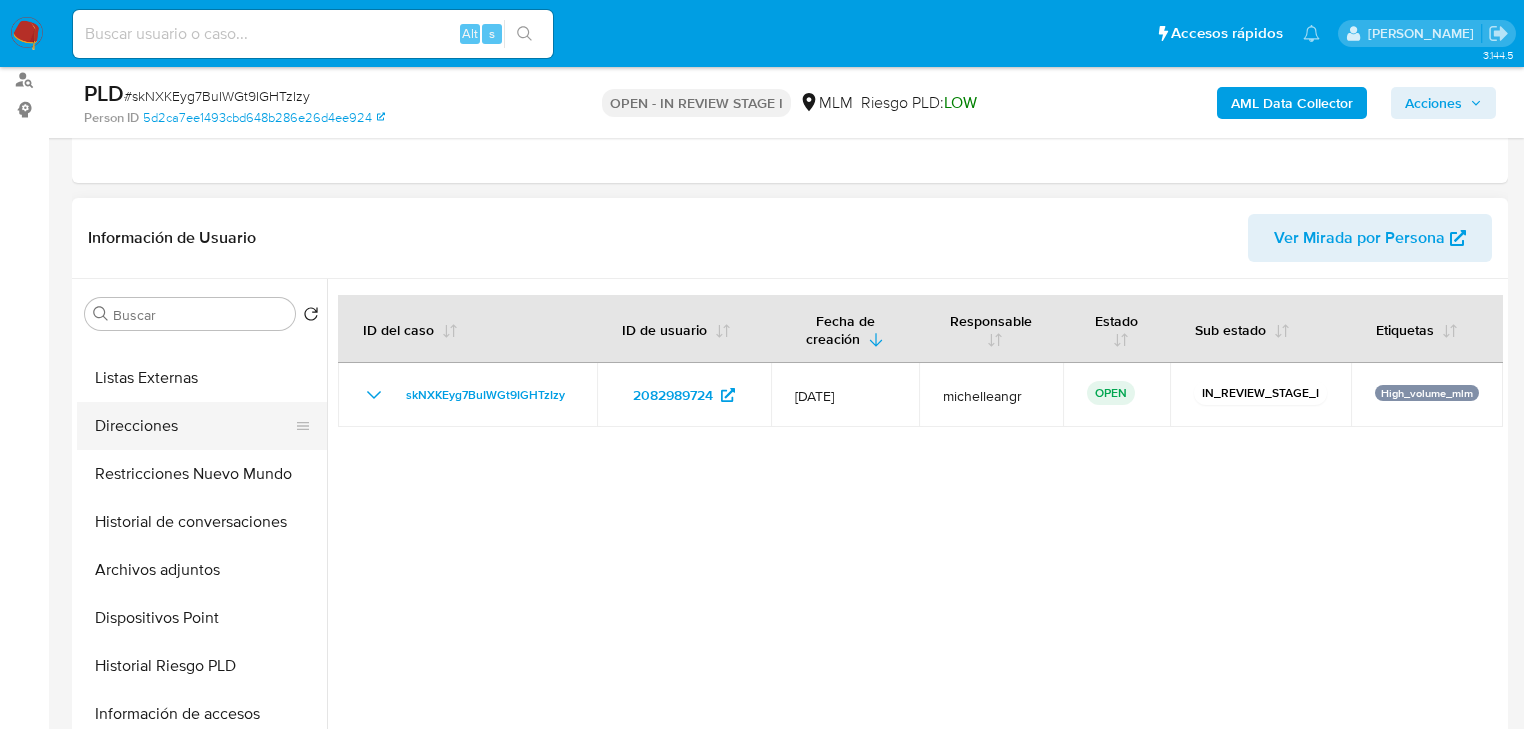 click on "Direcciones" at bounding box center [194, 426] 